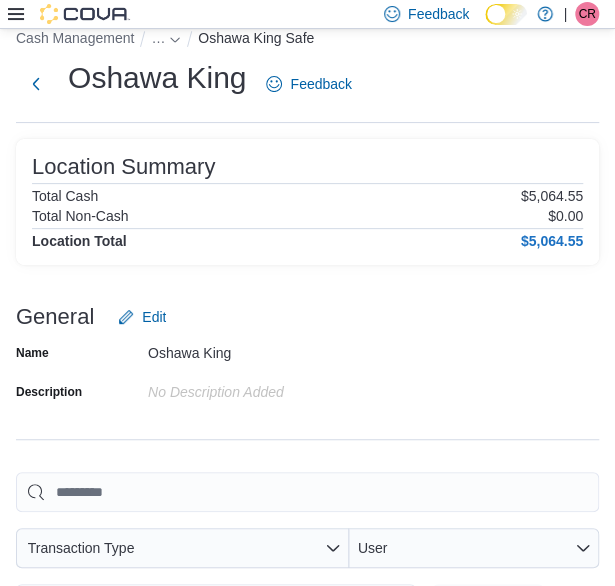 scroll, scrollTop: 0, scrollLeft: 0, axis: both 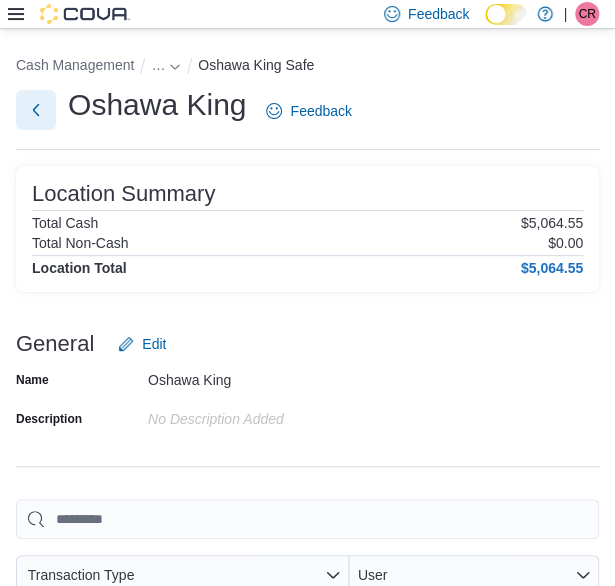 click at bounding box center (36, 110) 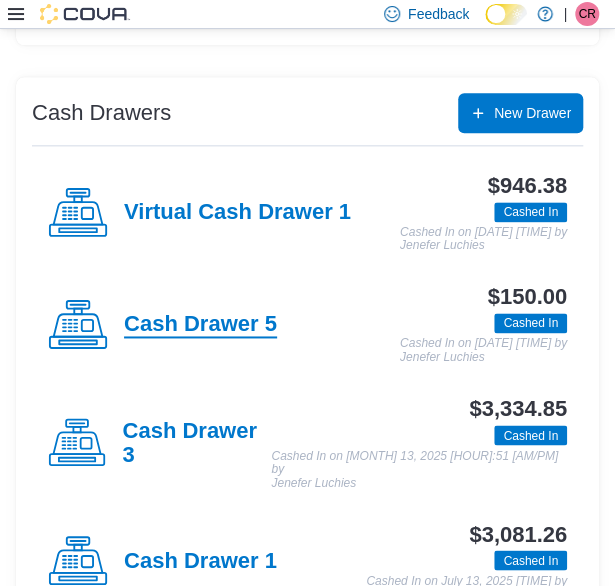 click on "Cash Drawer 5" at bounding box center (200, 325) 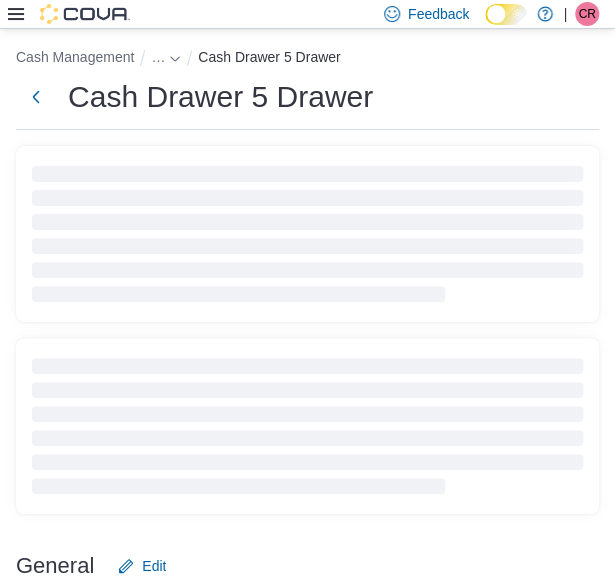 scroll, scrollTop: 500, scrollLeft: 0, axis: vertical 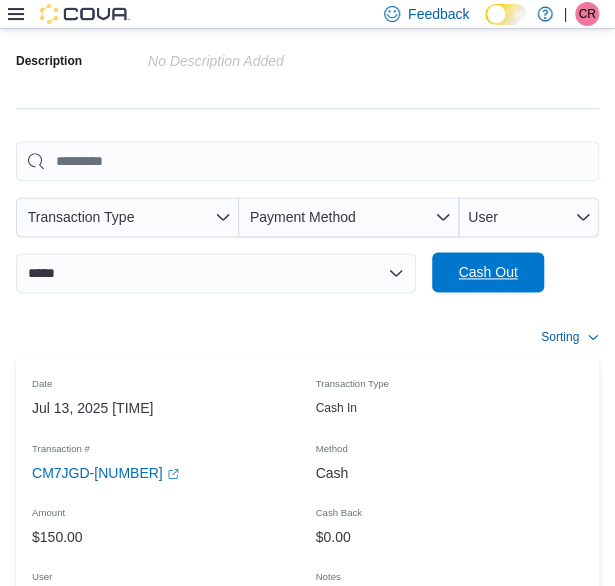 click on "Cash Out" at bounding box center [488, 272] 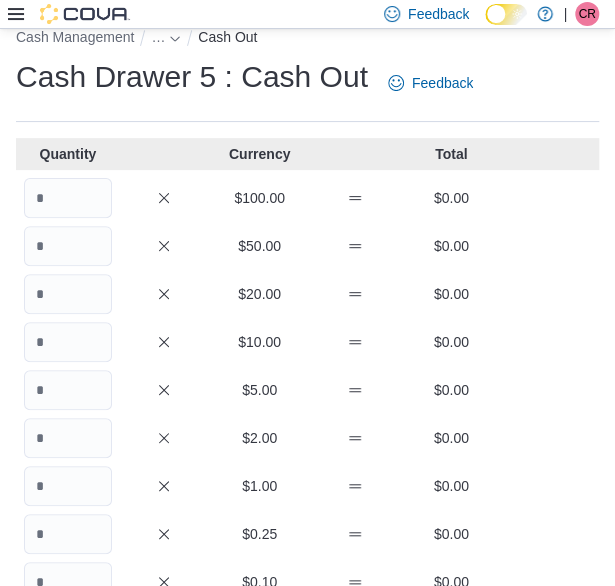 scroll, scrollTop: 0, scrollLeft: 0, axis: both 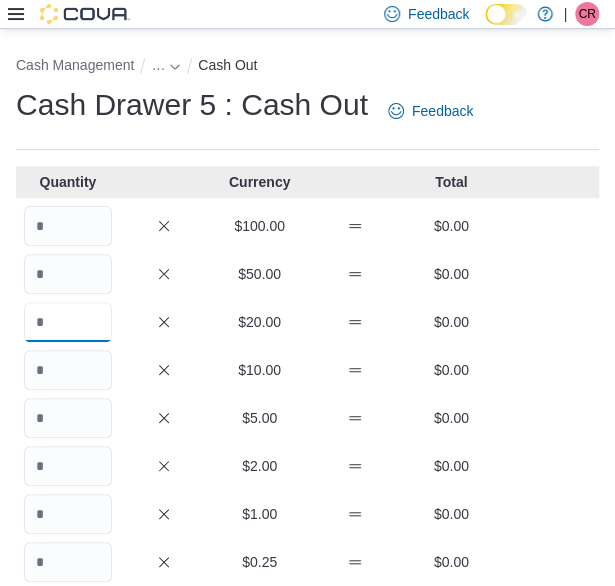 click at bounding box center (68, 322) 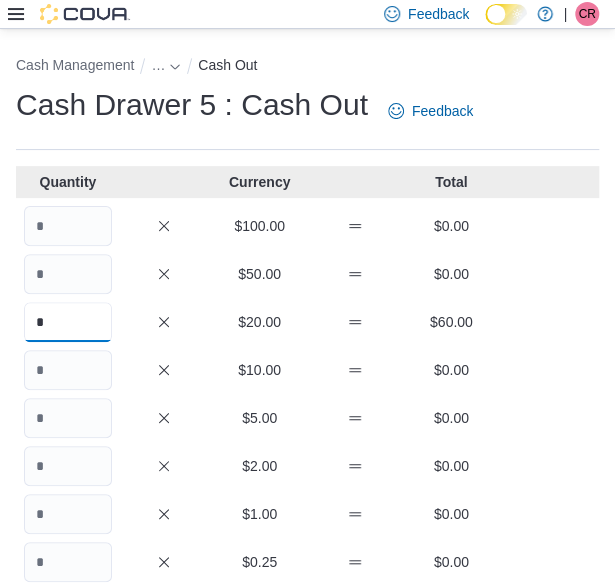 type on "*" 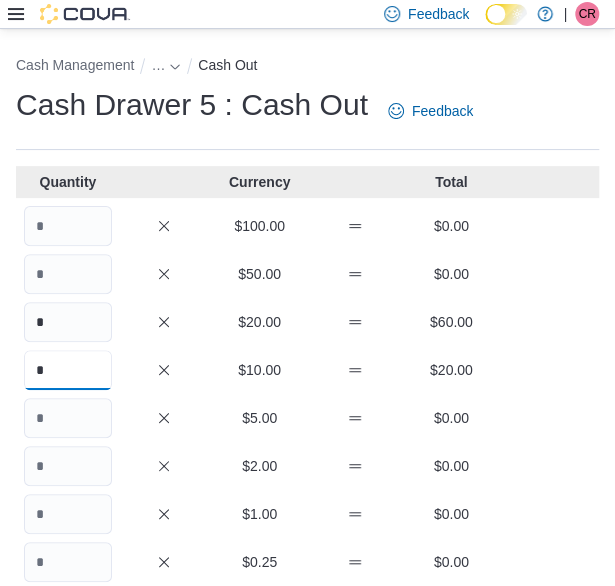 type on "*" 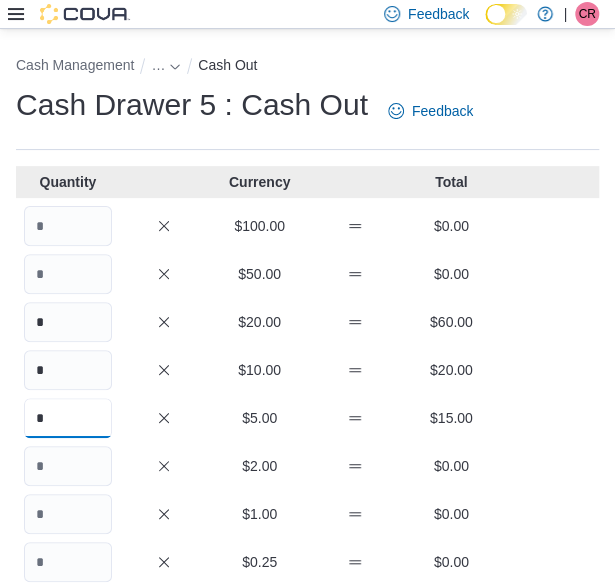 type on "*" 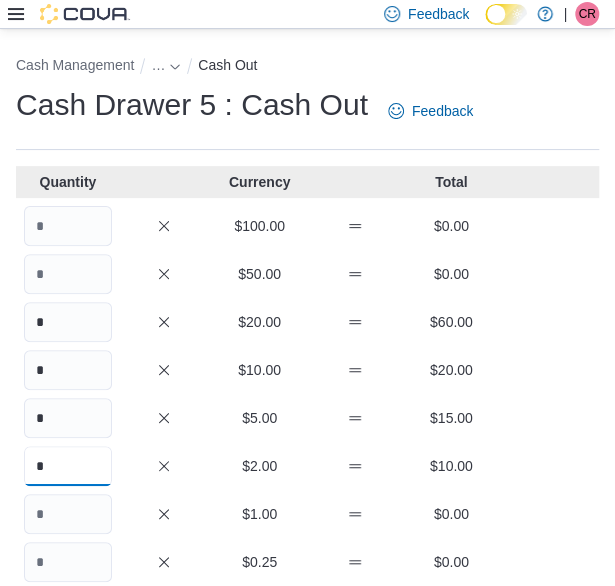 type on "*" 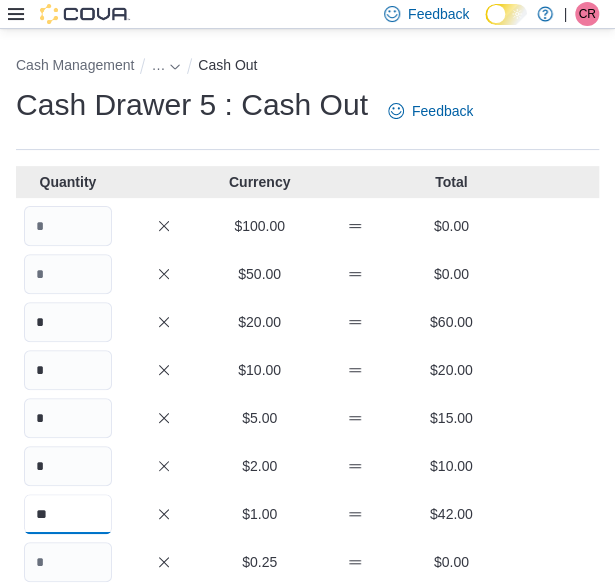 type on "**" 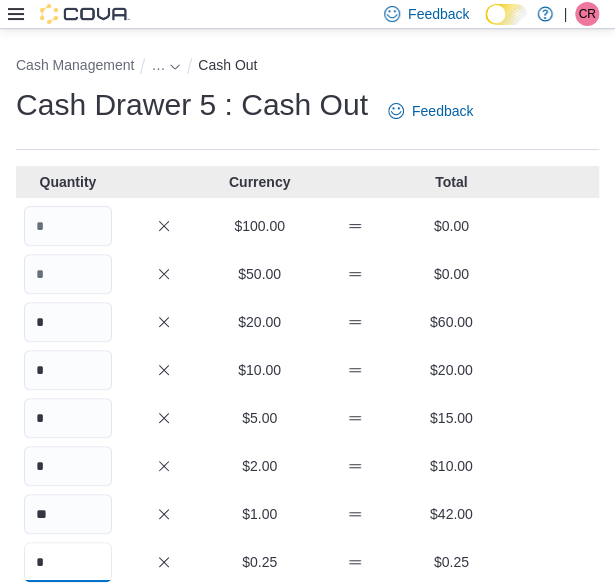 type on "*" 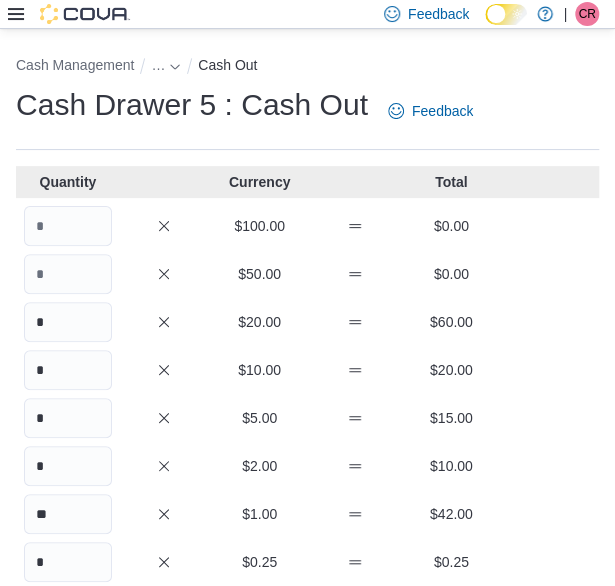 scroll, scrollTop: 317, scrollLeft: 0, axis: vertical 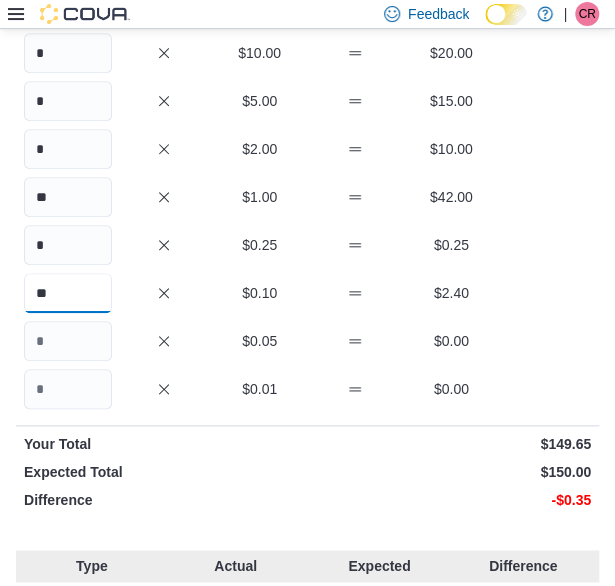 type on "**" 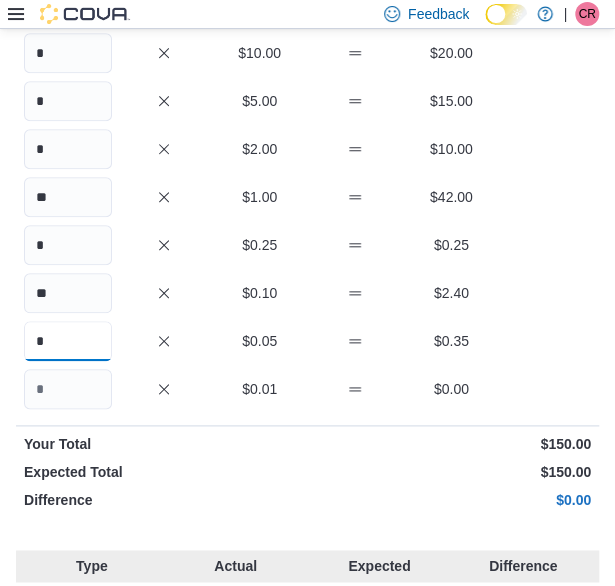 type on "*" 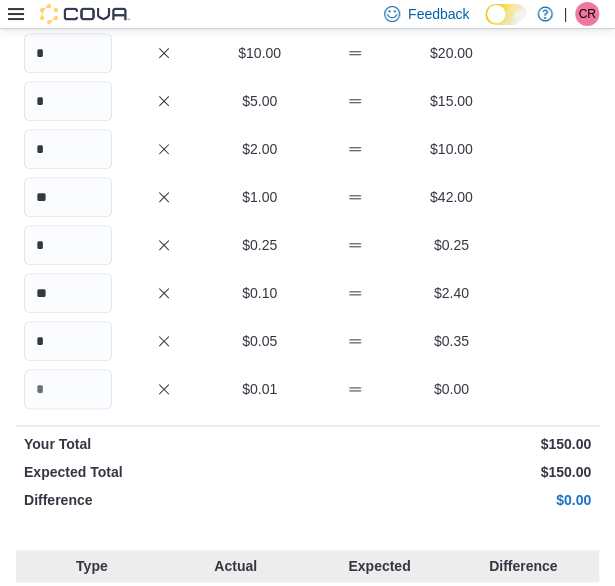 click on "$0.00" at bounding box center [452, 500] 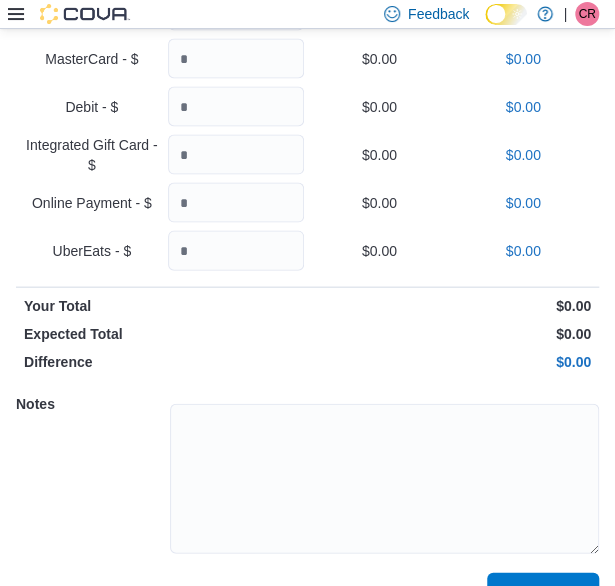 scroll, scrollTop: 959, scrollLeft: 0, axis: vertical 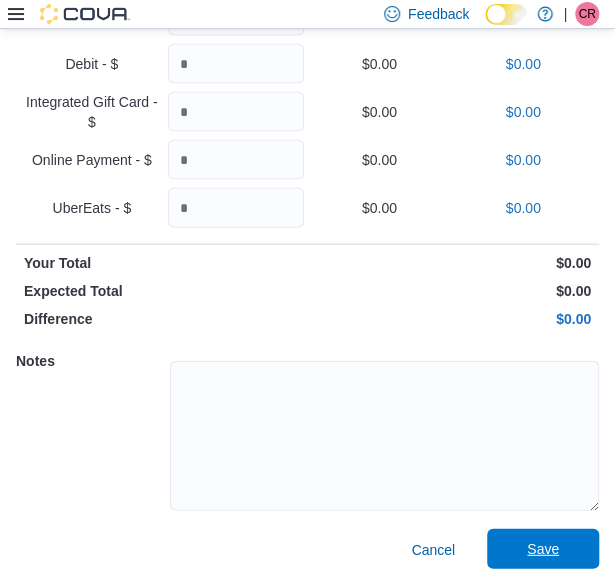 click on "Save" at bounding box center [543, 549] 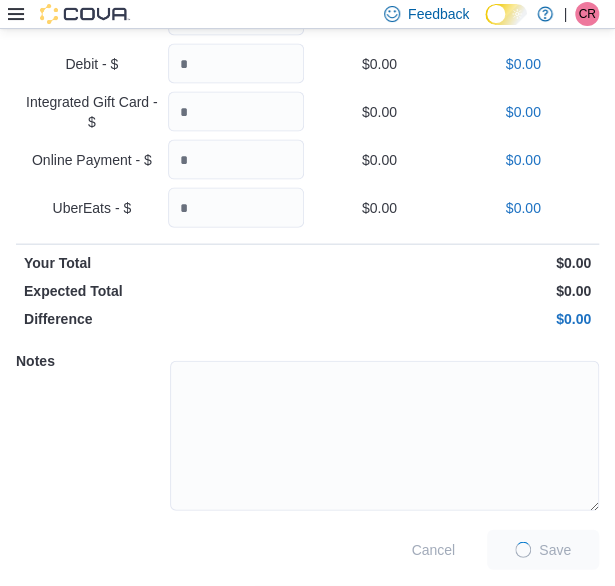 scroll, scrollTop: 8, scrollLeft: 0, axis: vertical 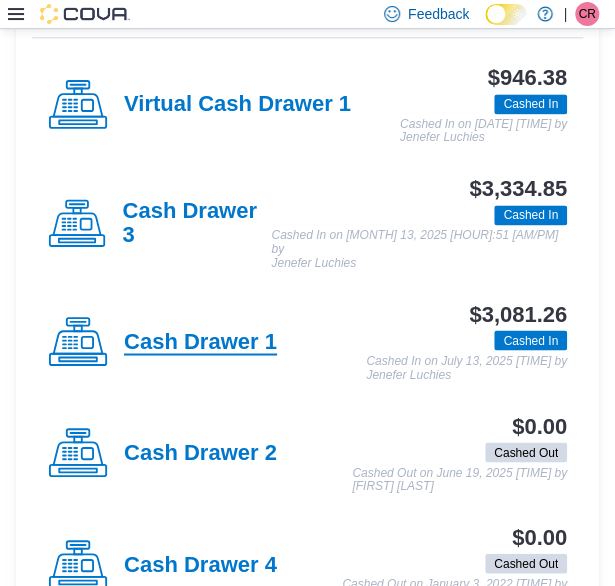 click on "Cash Drawer 1" at bounding box center [200, 342] 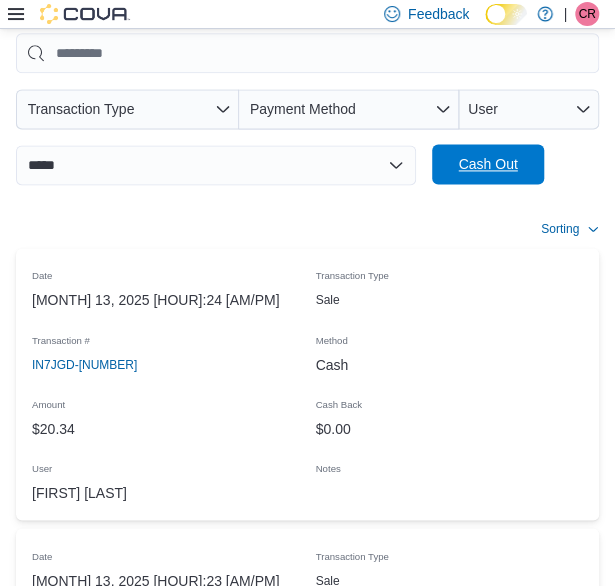 click on "Cash Out" at bounding box center [488, 164] 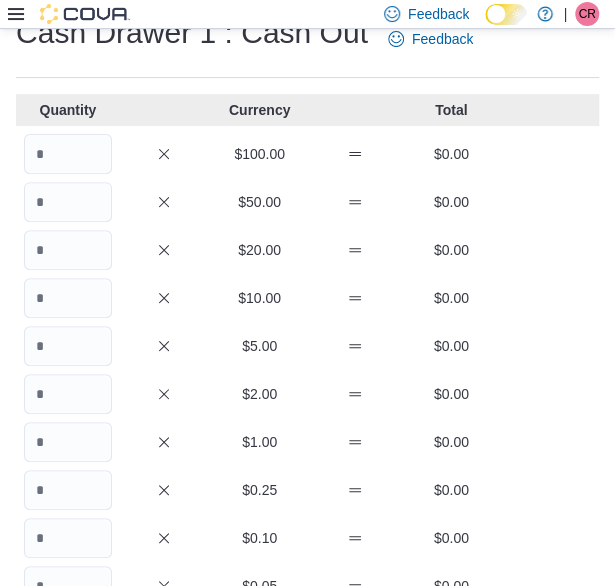 scroll, scrollTop: 0, scrollLeft: 0, axis: both 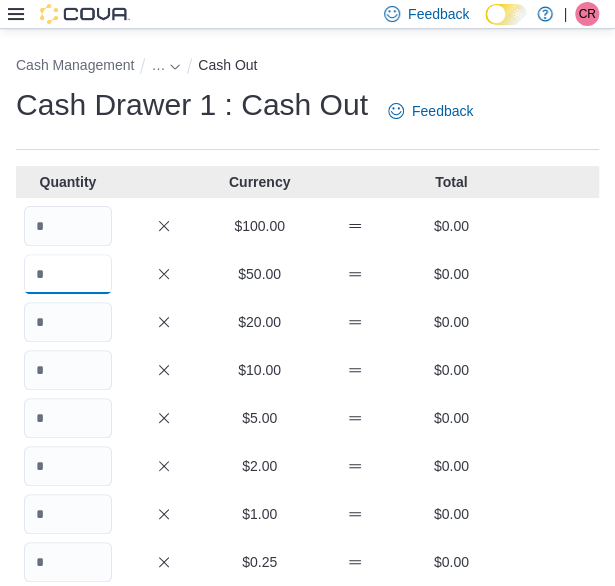 click at bounding box center (68, 274) 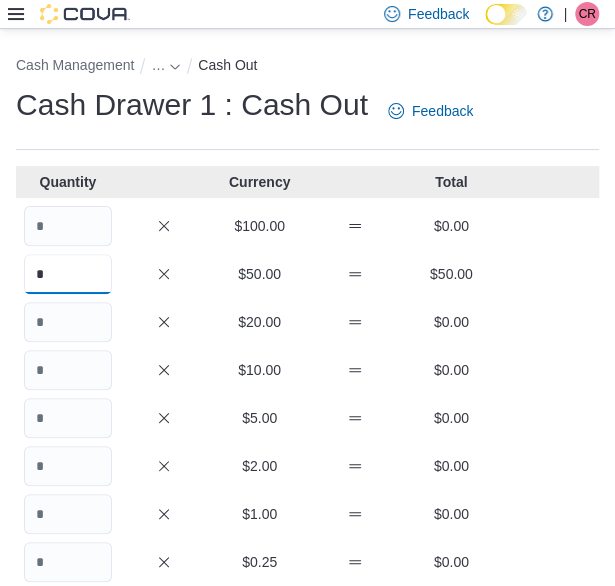 type on "*" 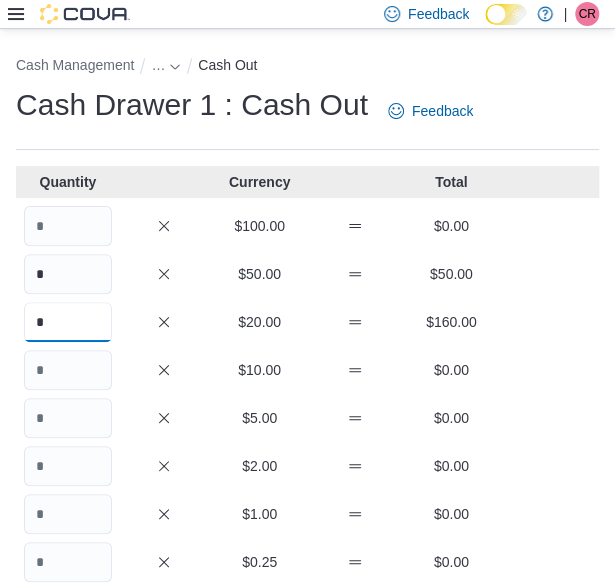 type on "*" 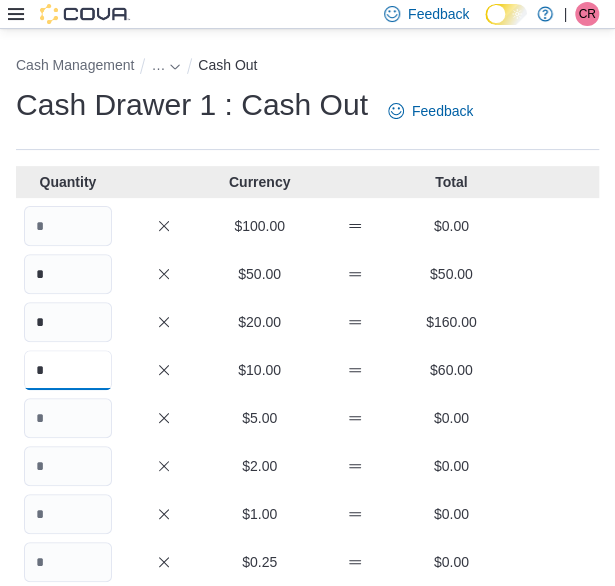 type on "*" 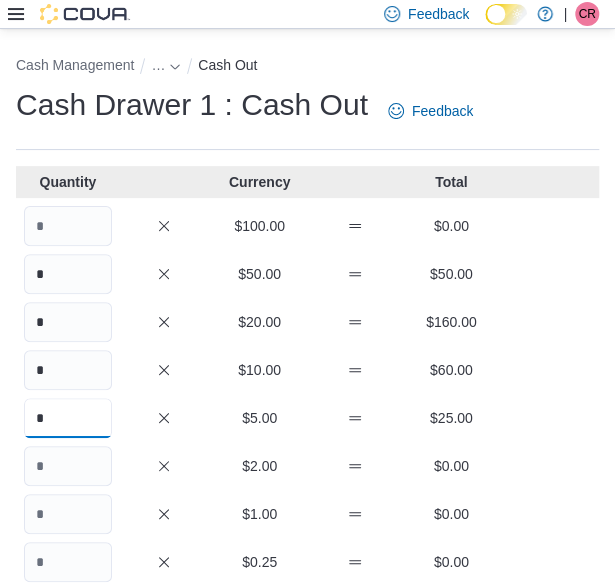 type on "*" 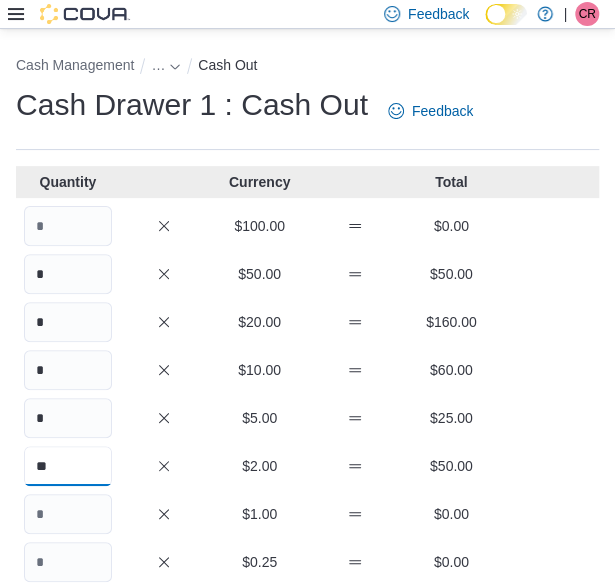type on "**" 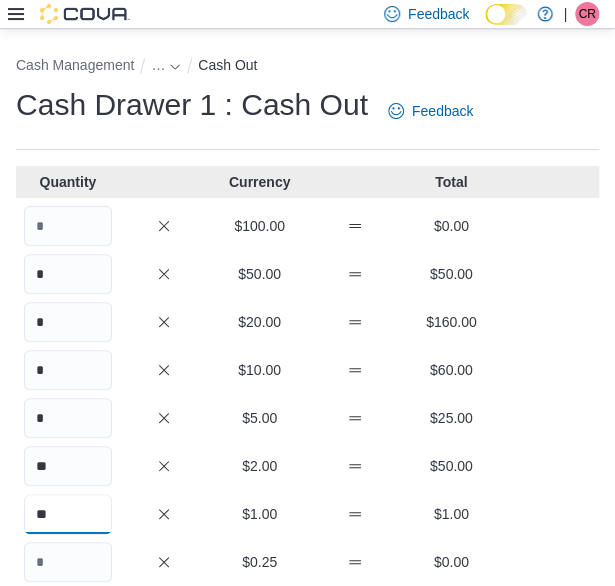 type on "**" 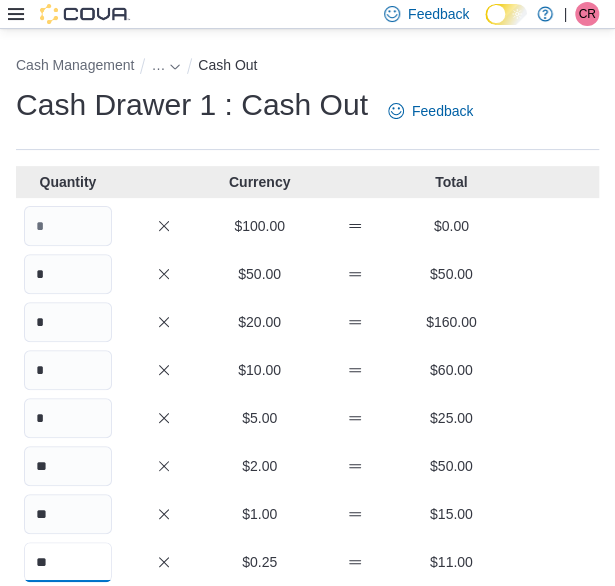 type on "**" 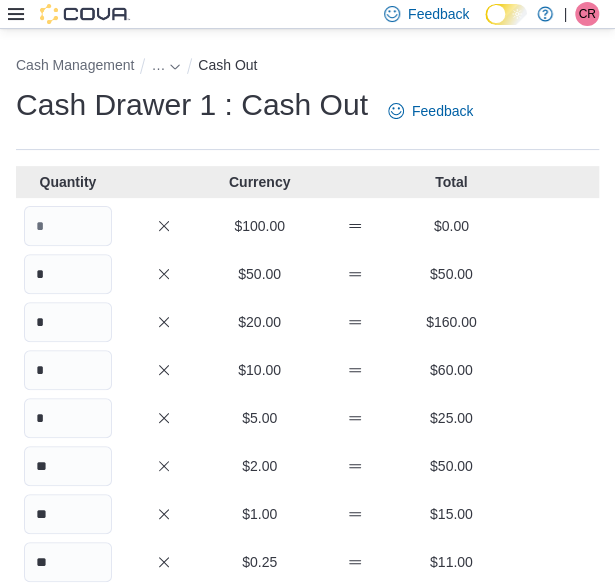 scroll, scrollTop: 317, scrollLeft: 0, axis: vertical 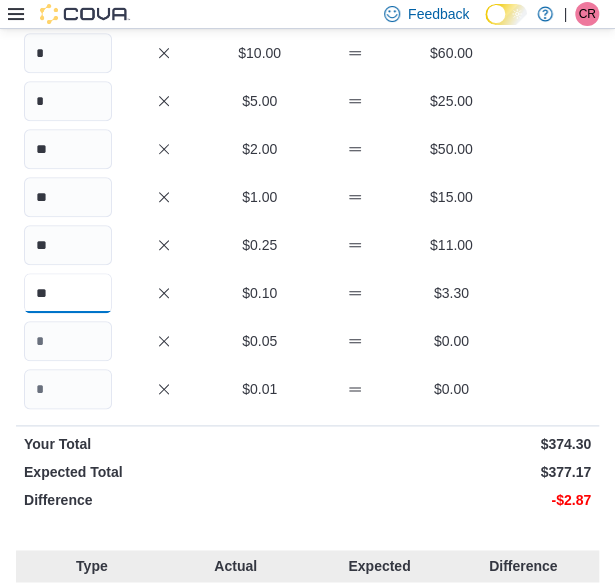 type on "**" 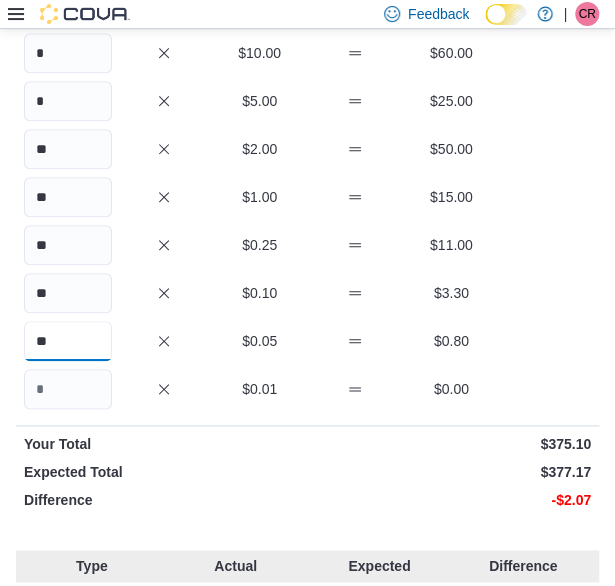 type on "**" 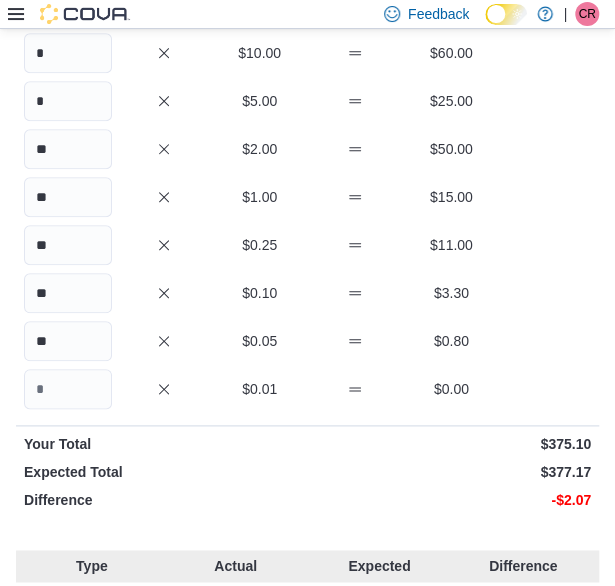 click on "Difference" at bounding box center [164, 500] 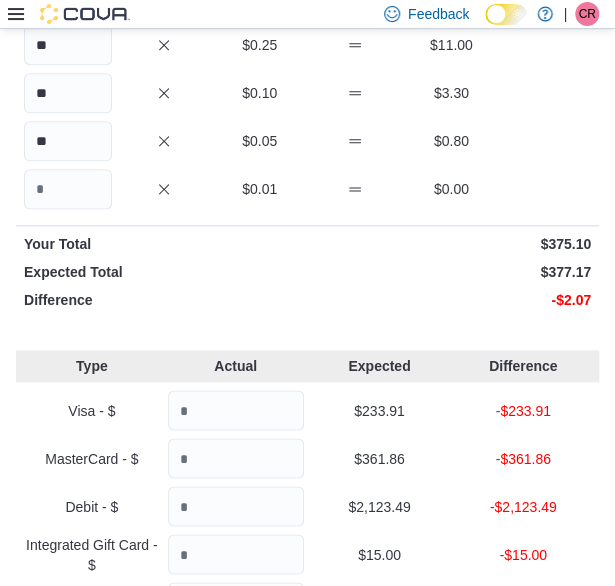 scroll, scrollTop: 717, scrollLeft: 0, axis: vertical 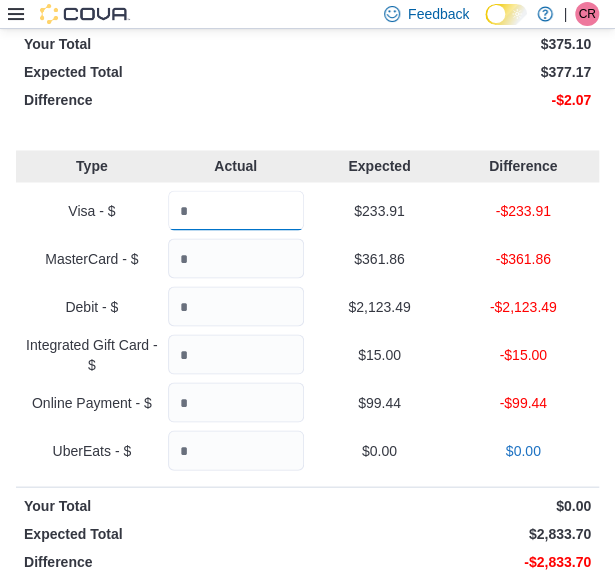click at bounding box center [236, 210] 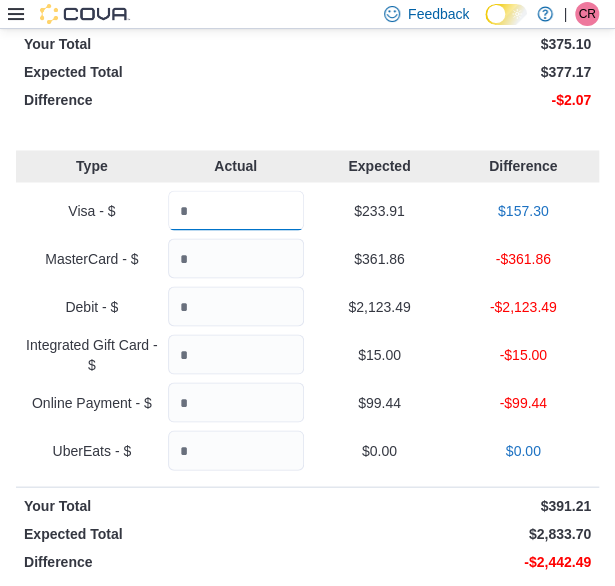 type on "******" 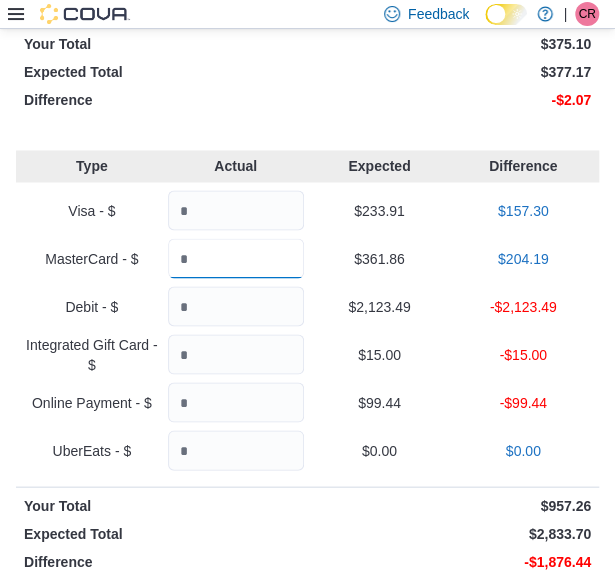 type on "******" 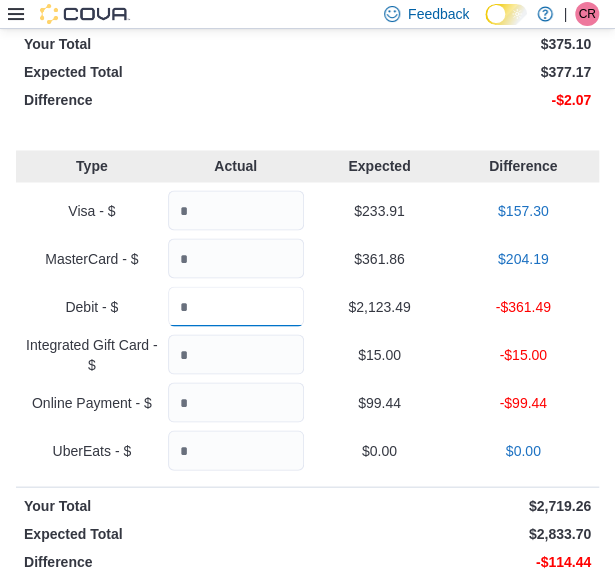 type on "****" 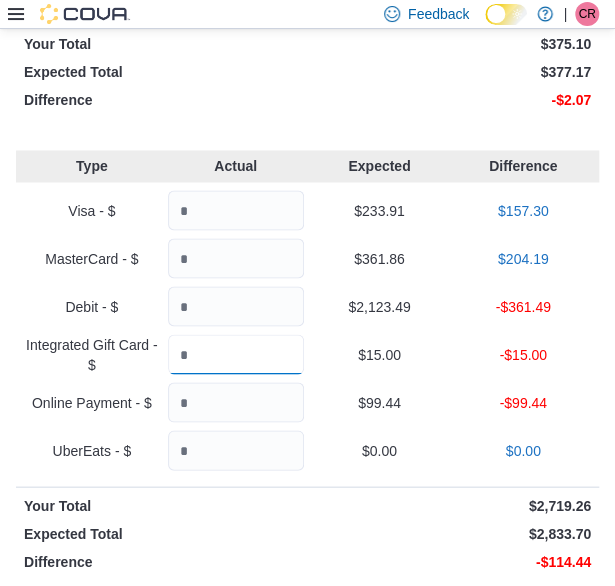 click at bounding box center [236, 354] 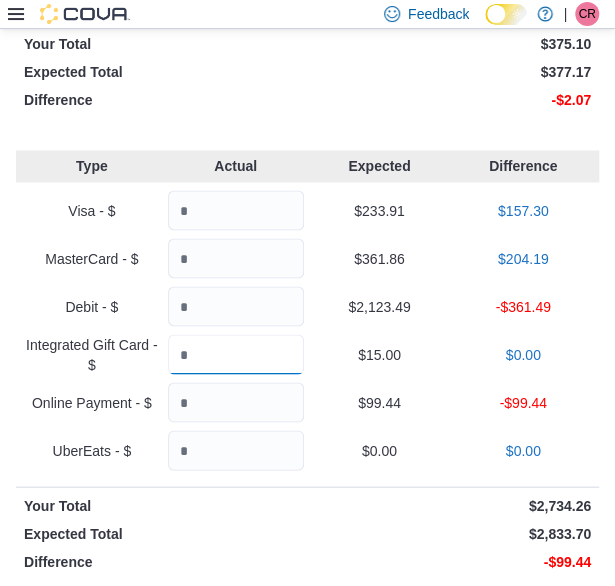 type on "**" 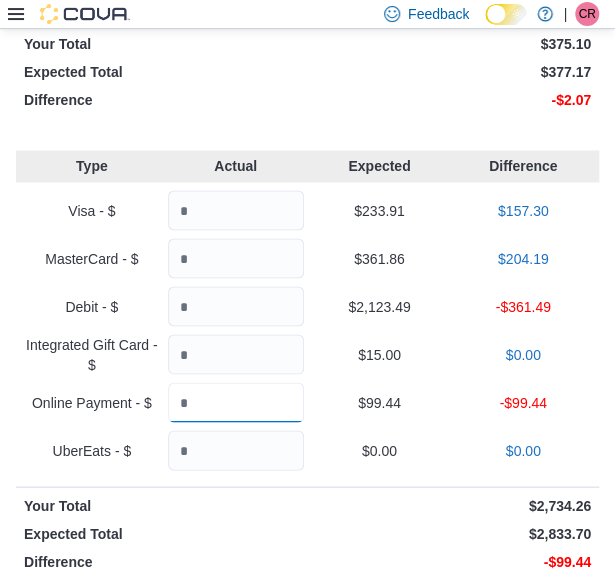 click at bounding box center [236, 402] 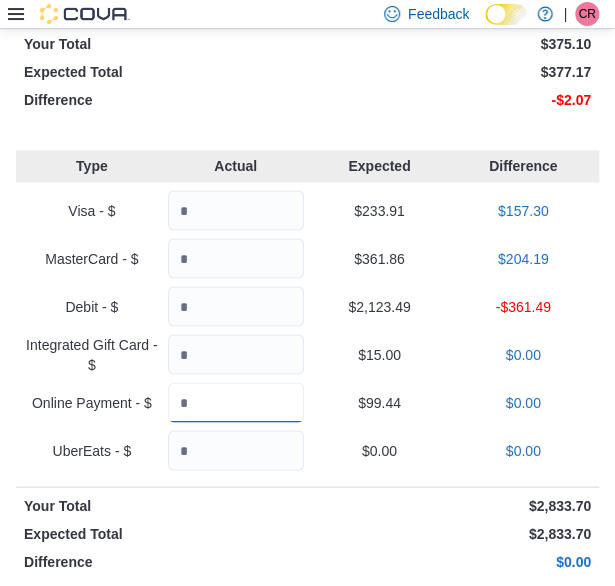 type on "*****" 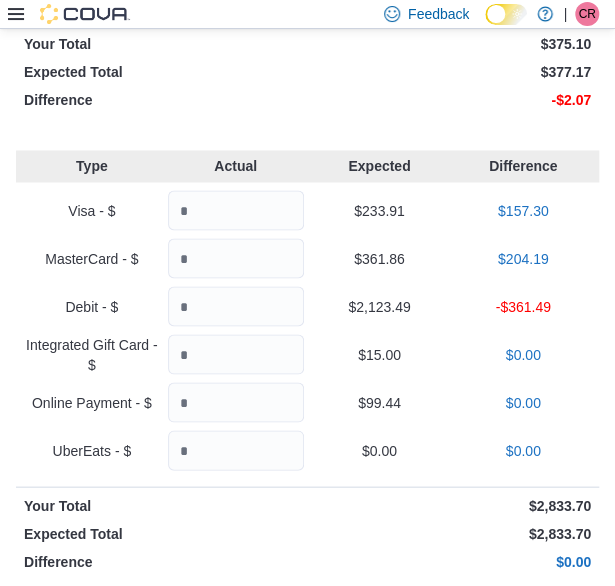 click on "Type Actual Expected Difference Visa - $ ****** $233.91 $157.30 MasterCard - $ ****** $361.86 $204.19 Debit - $ **** $2,123.49 -$361.49 Integrated Gift Card - $ ** $15.00 $0.00 Online Payment - $ ***** $99.44 $0.00 UberEats - $ $0.00 $0.00 Your Total $2,833.70 Expected Total $2,833.70 Difference $0.00 Notes Cancel Save" at bounding box center [307, 481] 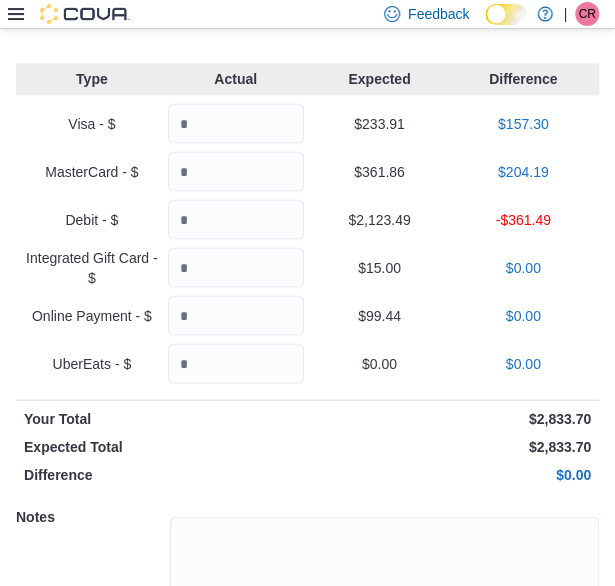 scroll, scrollTop: 959, scrollLeft: 0, axis: vertical 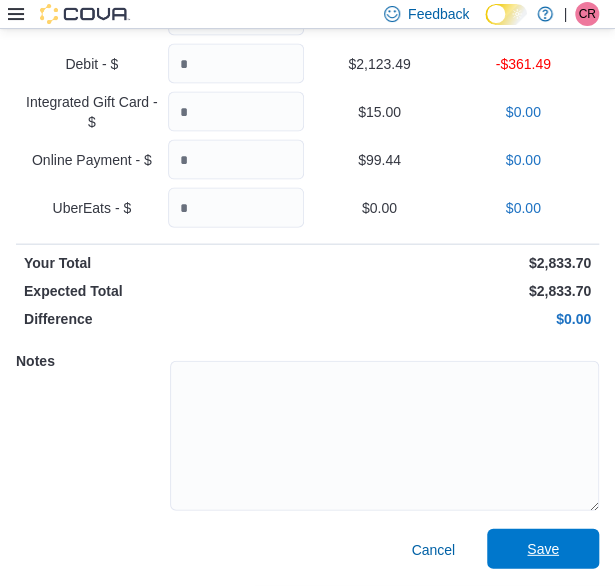 click on "Save" at bounding box center [543, 549] 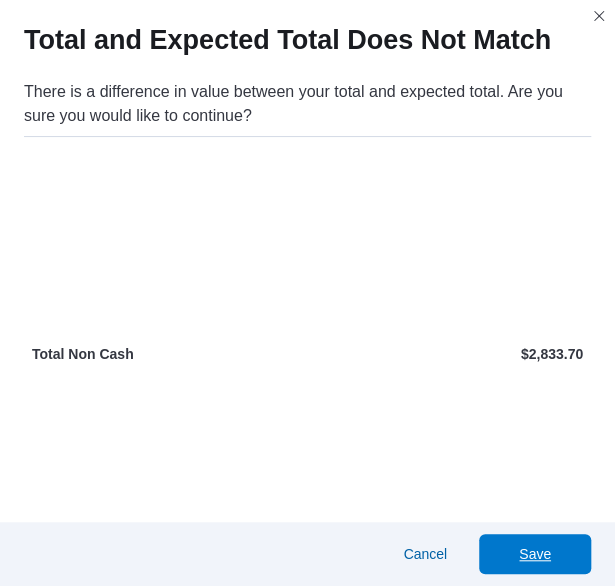 click on "Save" at bounding box center [535, 554] 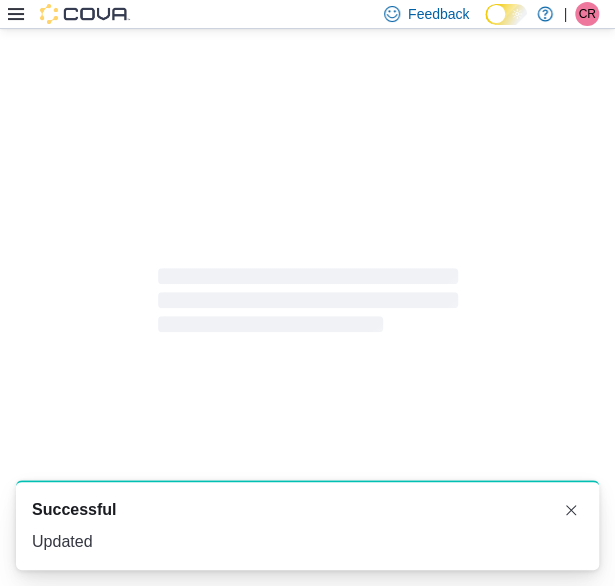 scroll, scrollTop: 8, scrollLeft: 0, axis: vertical 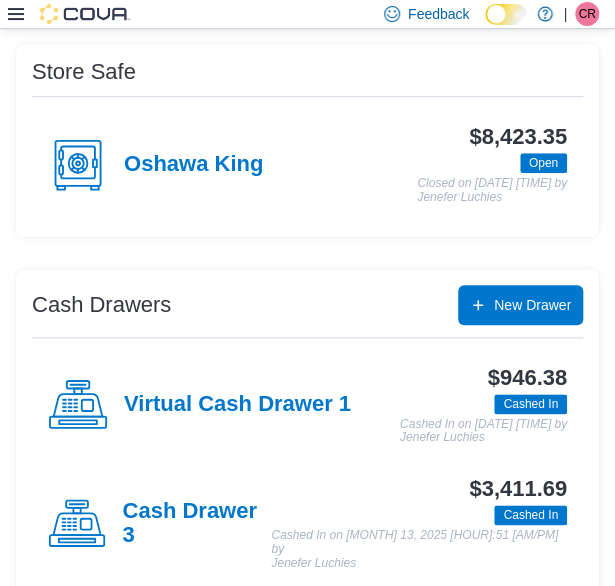 click on "Virtual Cash Drawer 1" at bounding box center (199, 405) 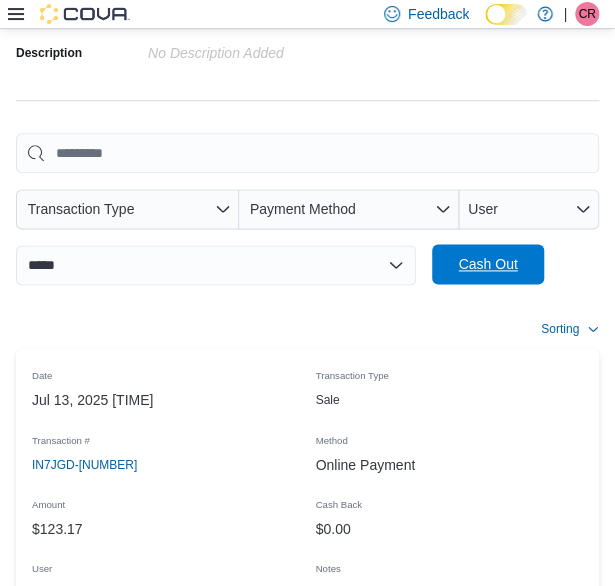 click on "Cash Out" at bounding box center [488, 264] 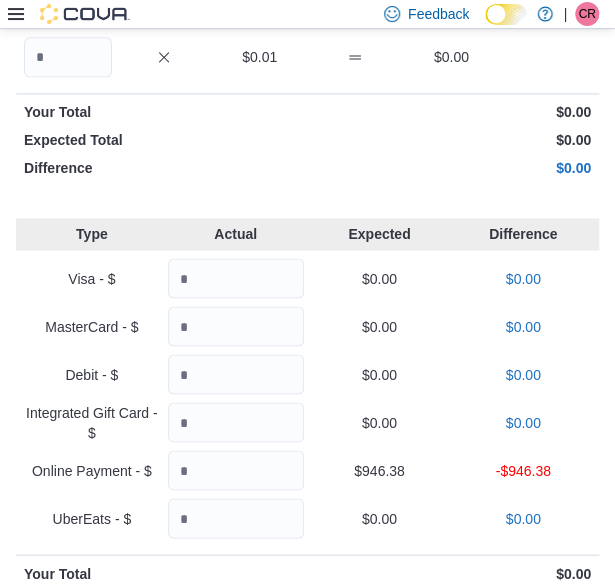 scroll, scrollTop: 787, scrollLeft: 0, axis: vertical 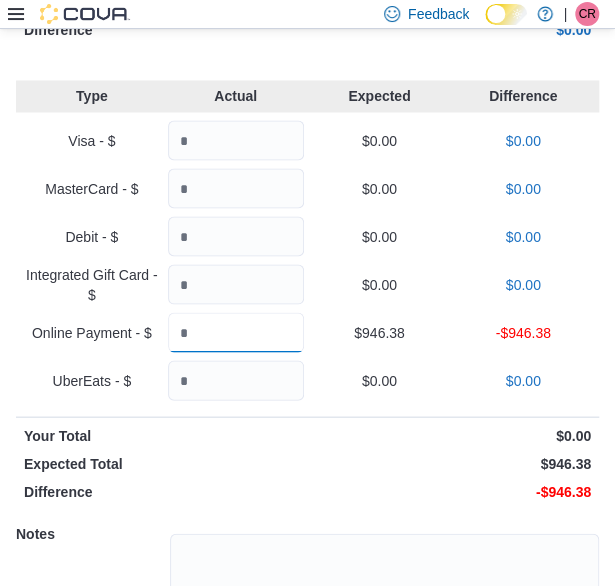 click at bounding box center (236, 332) 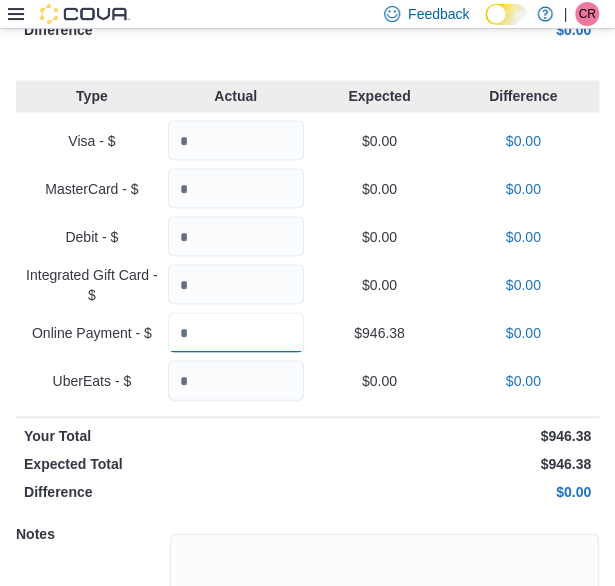type on "******" 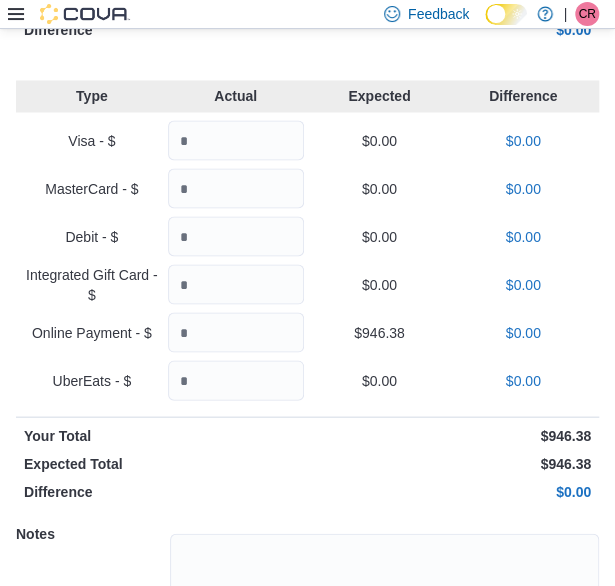 click on "$0.00" at bounding box center [380, 380] 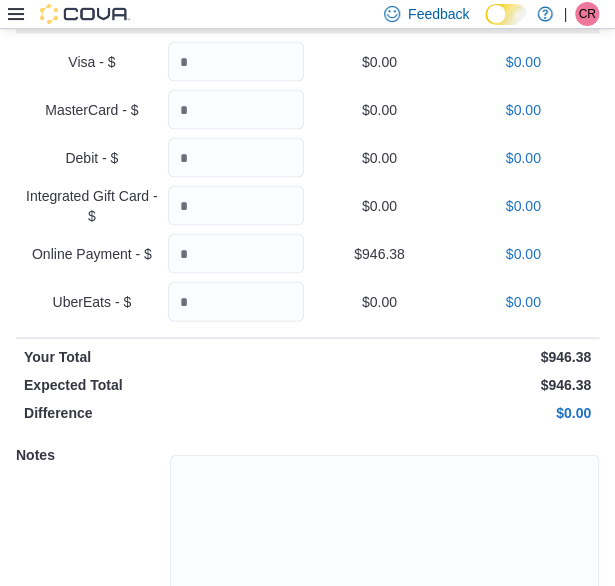 scroll, scrollTop: 959, scrollLeft: 0, axis: vertical 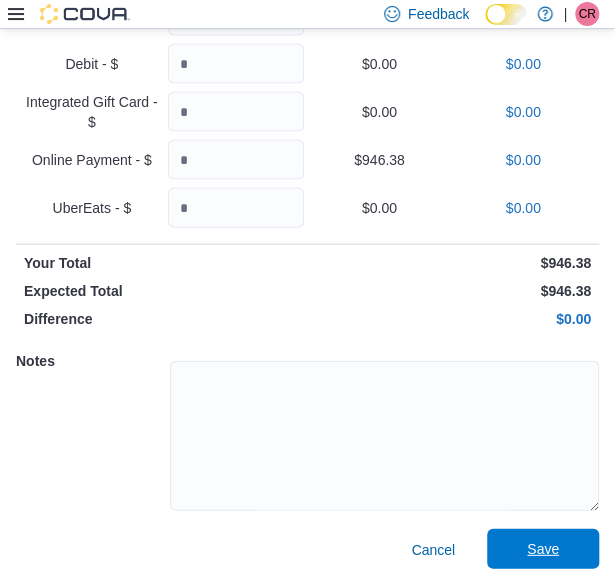 click on "Save" at bounding box center (543, 549) 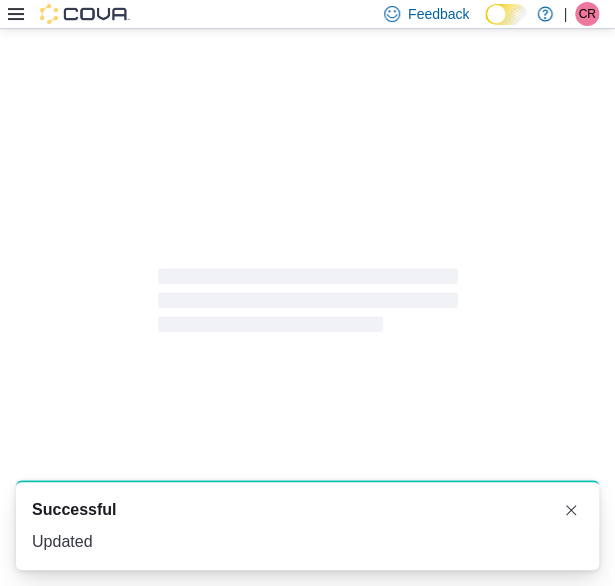scroll, scrollTop: 8, scrollLeft: 0, axis: vertical 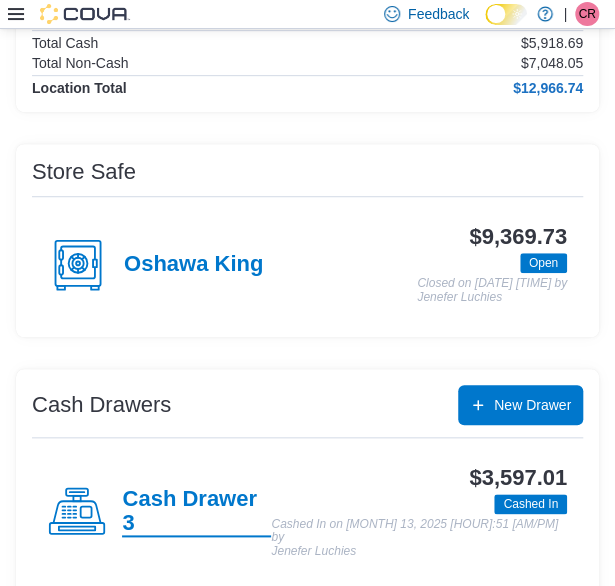 click on "Cash Drawer 3" at bounding box center [196, 512] 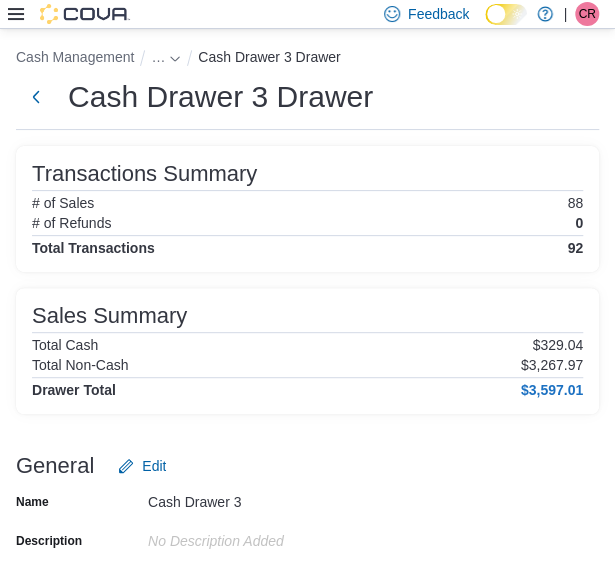 scroll, scrollTop: 208, scrollLeft: 0, axis: vertical 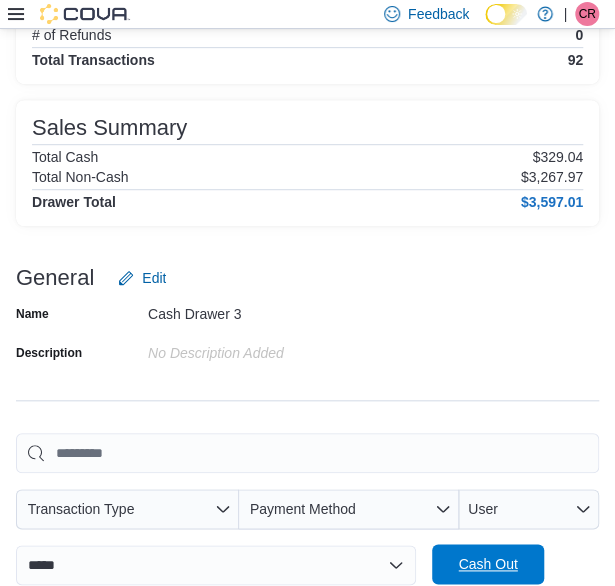 click on "Cash Out" at bounding box center [487, 564] 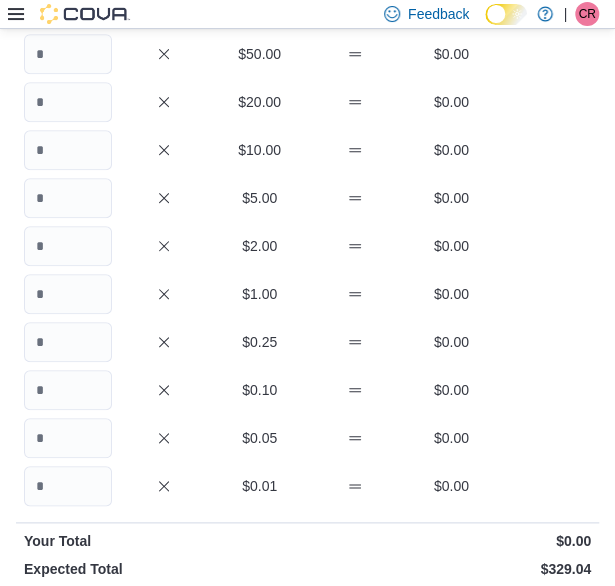 scroll, scrollTop: 87, scrollLeft: 0, axis: vertical 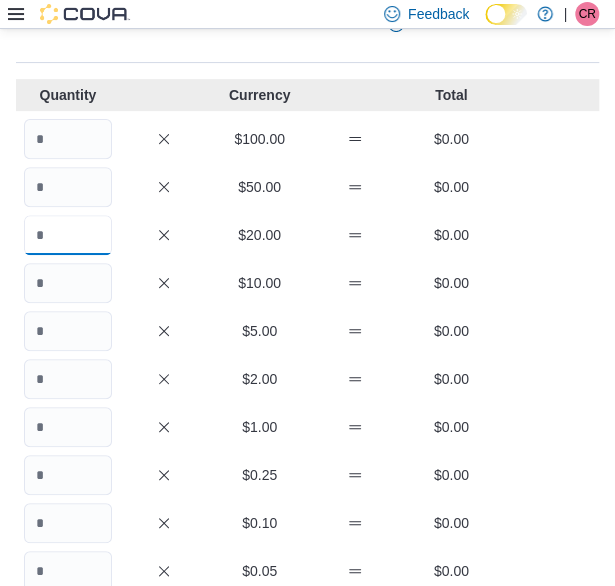 click at bounding box center (68, 235) 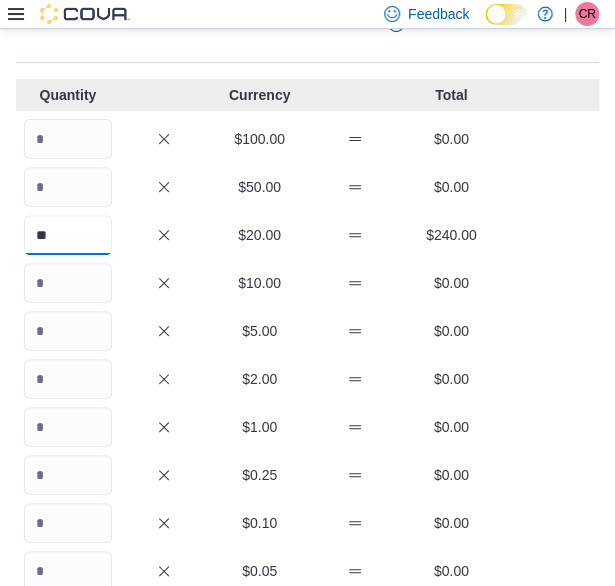 type on "**" 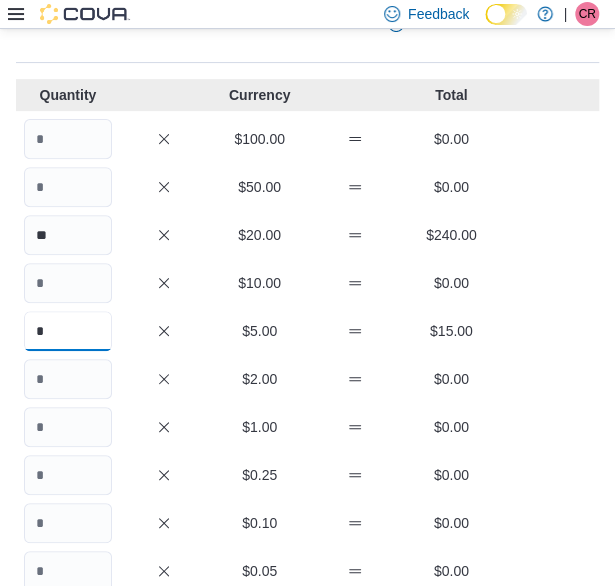 type on "*" 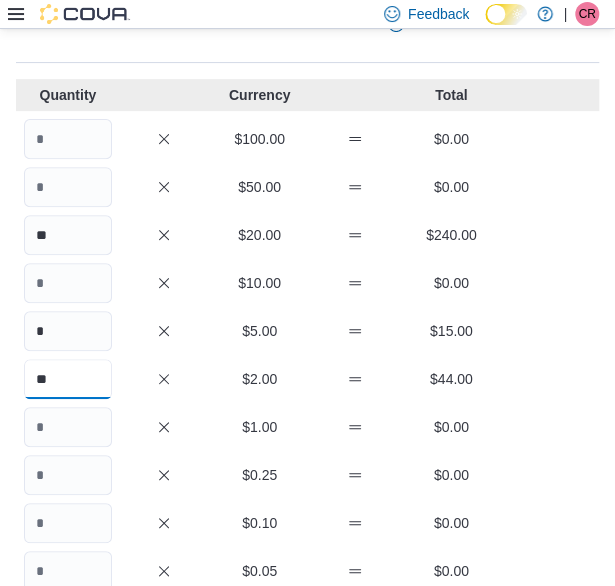 type on "**" 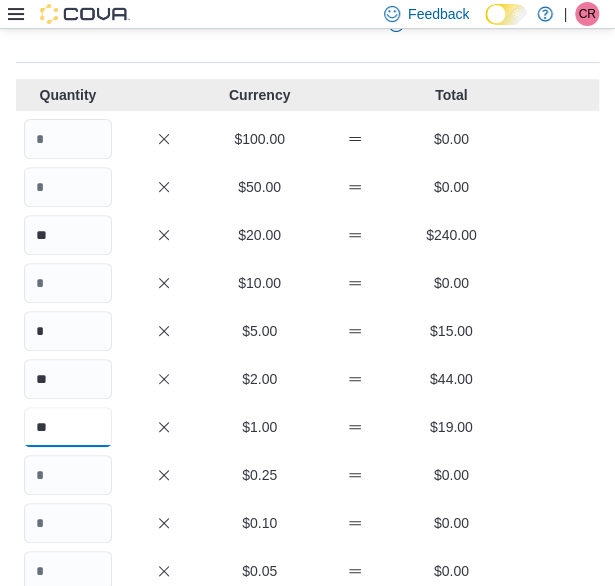 type on "**" 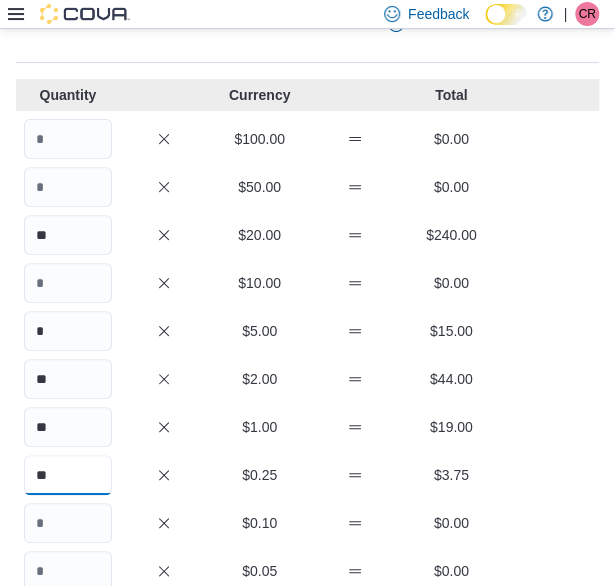 type on "**" 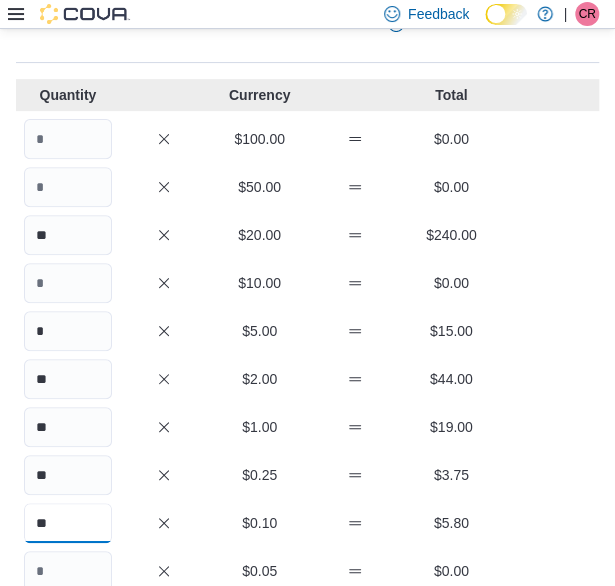 type on "**" 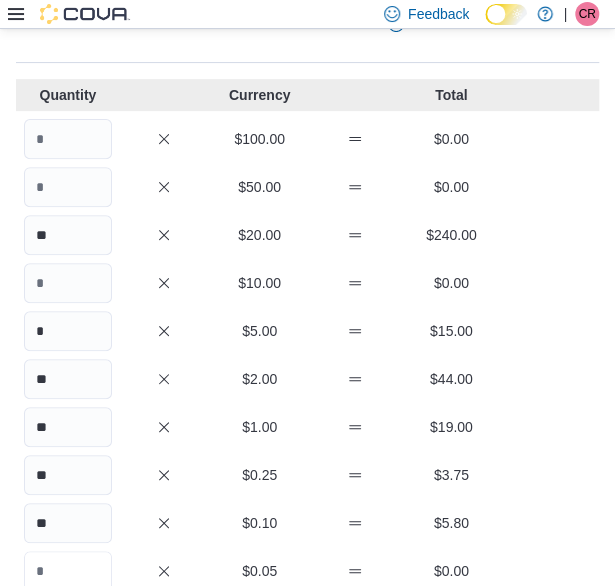 scroll, scrollTop: 92, scrollLeft: 0, axis: vertical 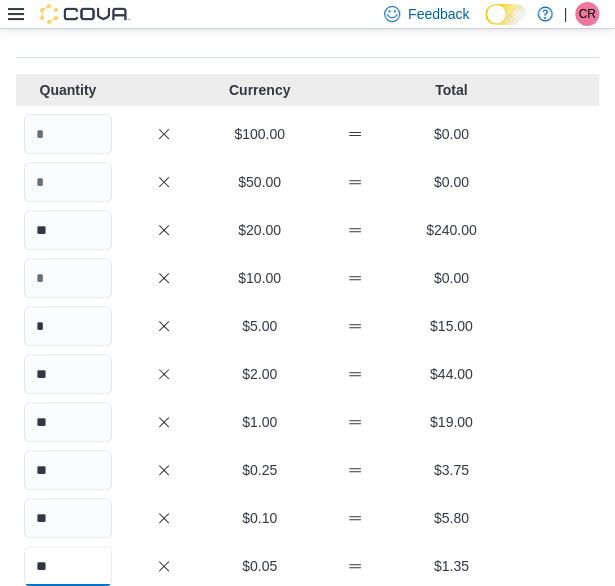 type on "**" 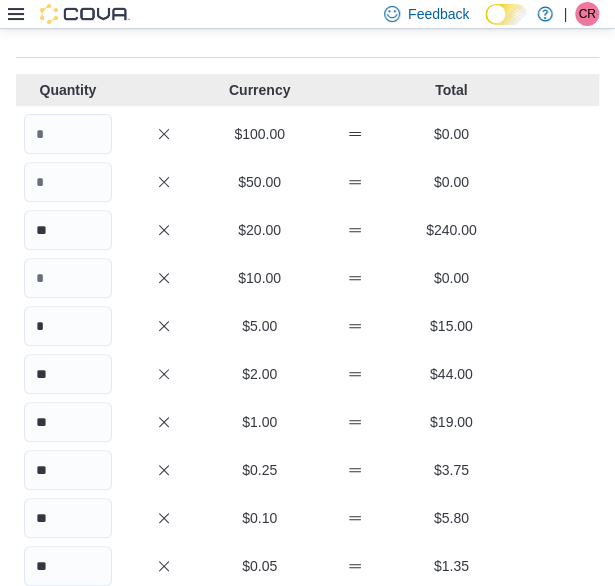click on "** $1.00 $19.00" at bounding box center (307, 422) 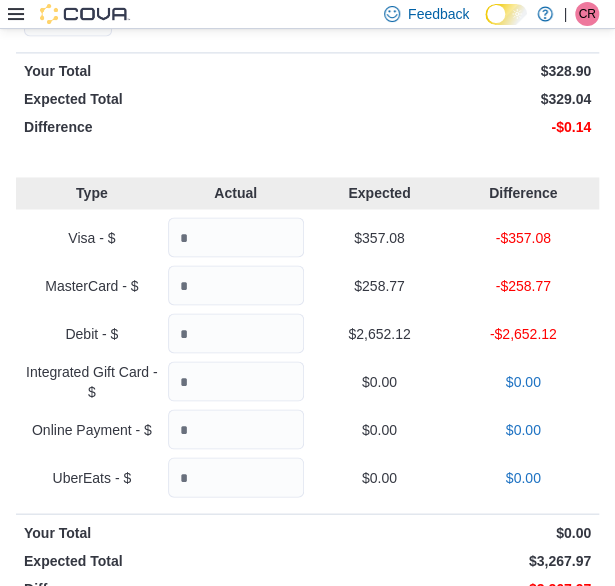scroll, scrollTop: 692, scrollLeft: 0, axis: vertical 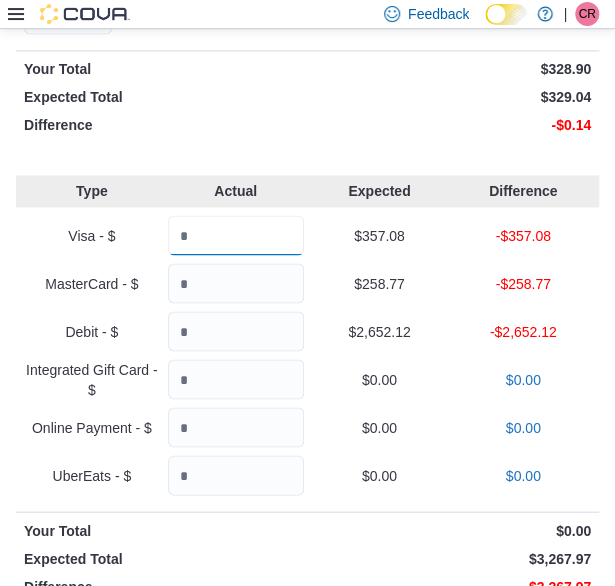 click at bounding box center [236, 235] 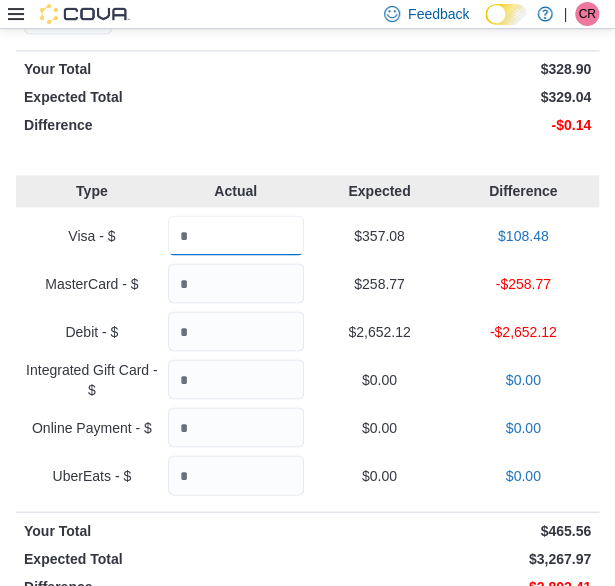 type on "******" 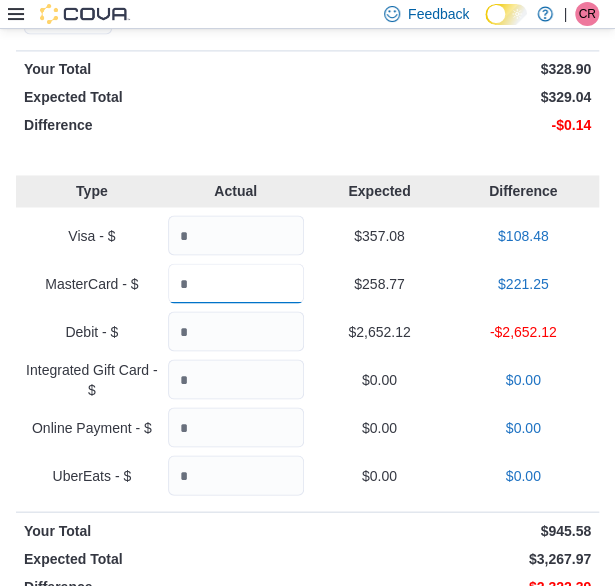 type on "******" 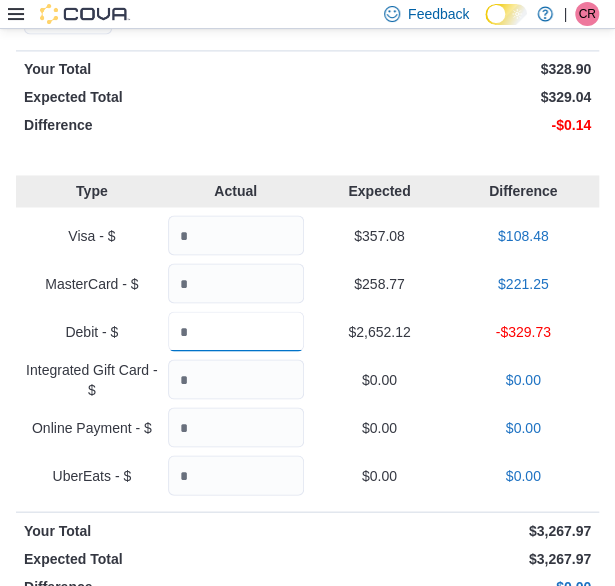 type on "*******" 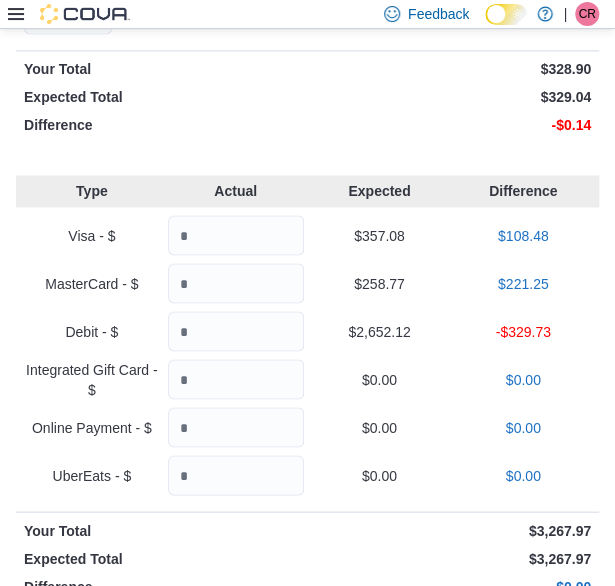click on "Integrated Gift Card - $ $0.00 $0.00" at bounding box center [307, 379] 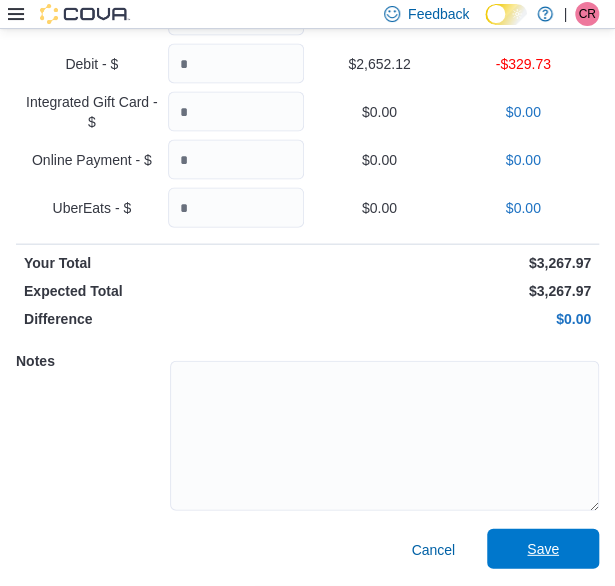 click on "Save" at bounding box center (543, 549) 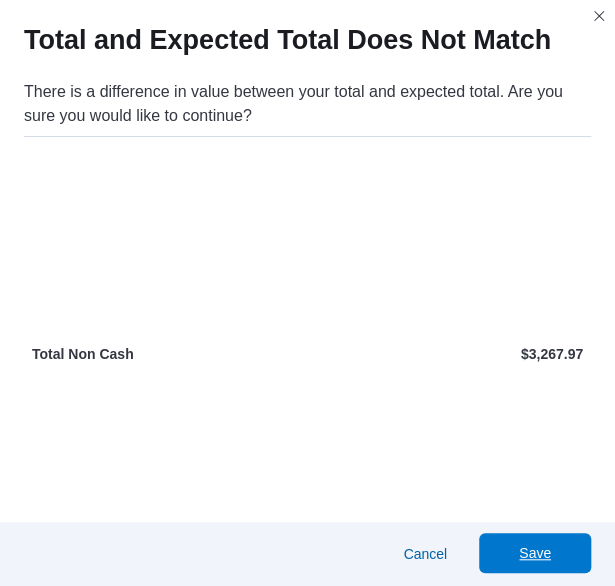 click on "Save" at bounding box center [535, 553] 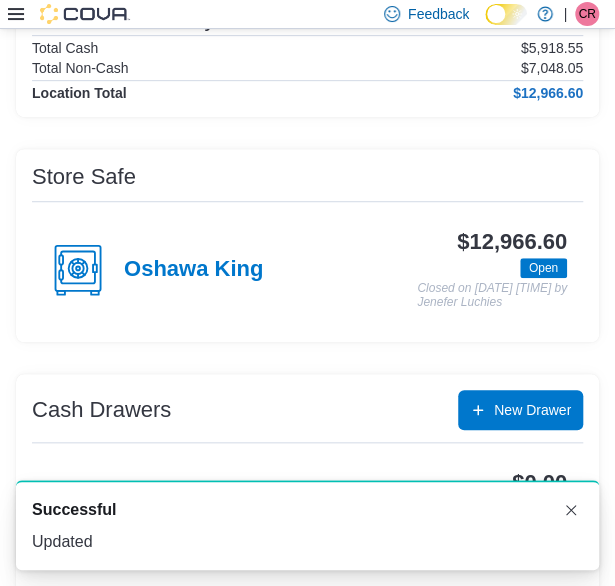 scroll, scrollTop: 67, scrollLeft: 0, axis: vertical 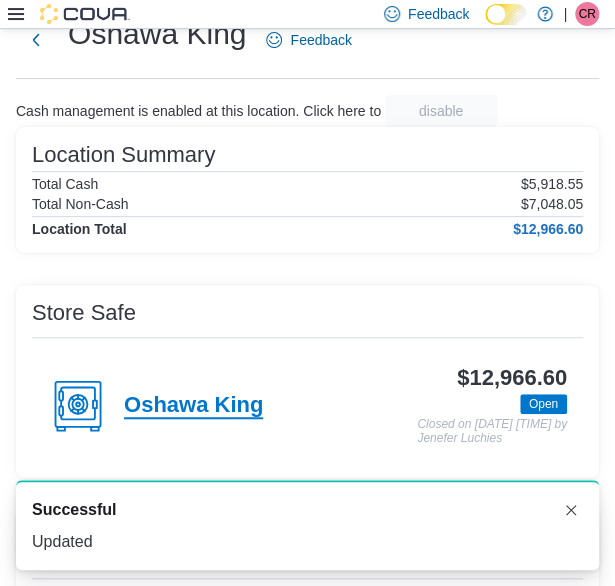 click on "Oshawa King" at bounding box center [193, 406] 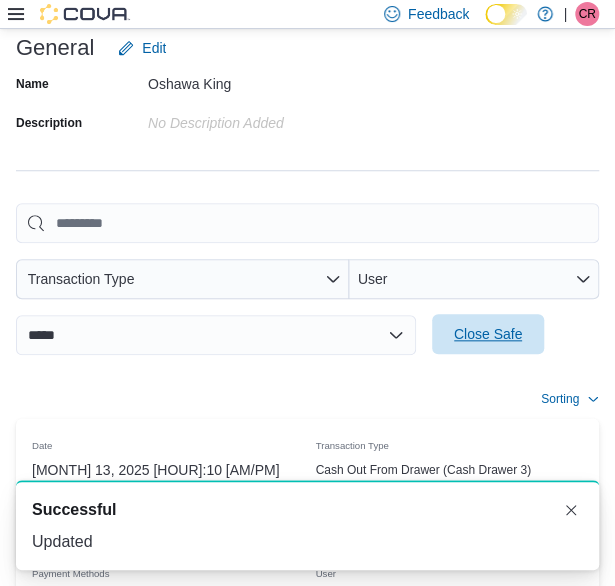 click on "Close Safe" at bounding box center [488, 334] 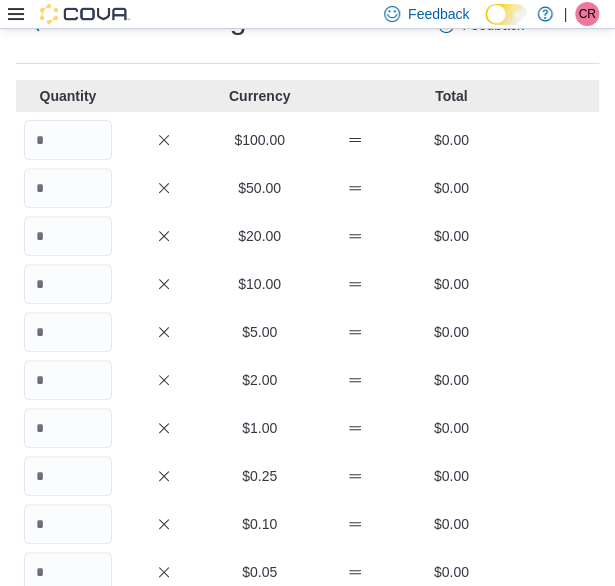 scroll, scrollTop: 0, scrollLeft: 0, axis: both 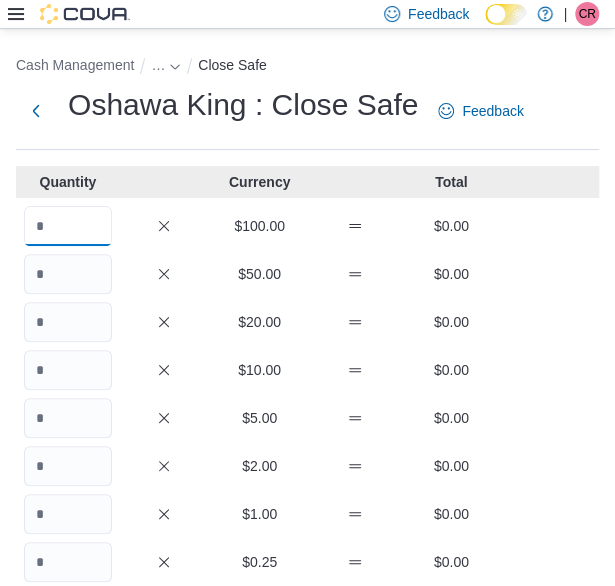 click at bounding box center [68, 226] 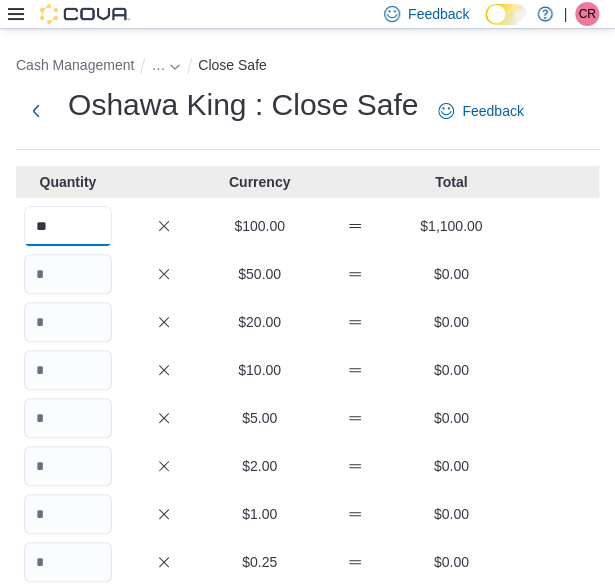 type on "**" 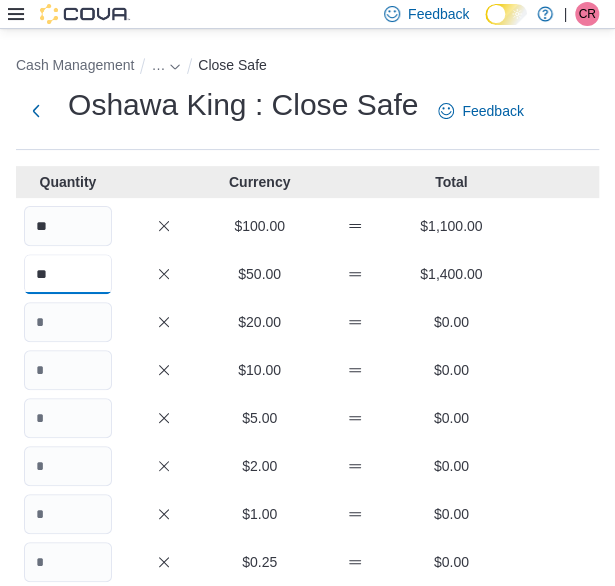 type on "**" 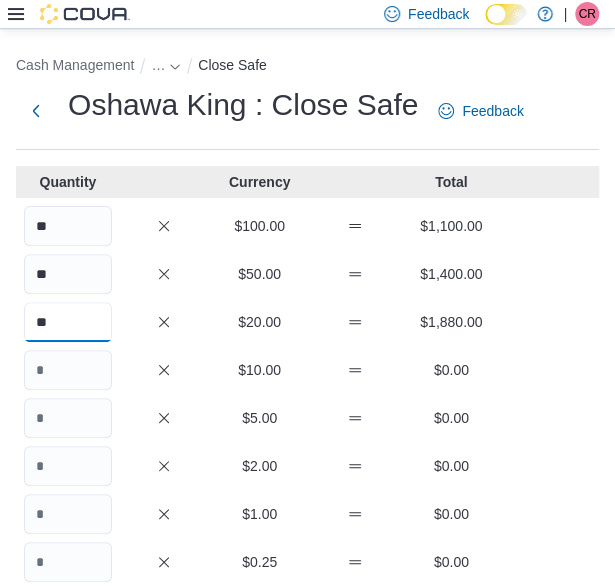 type on "**" 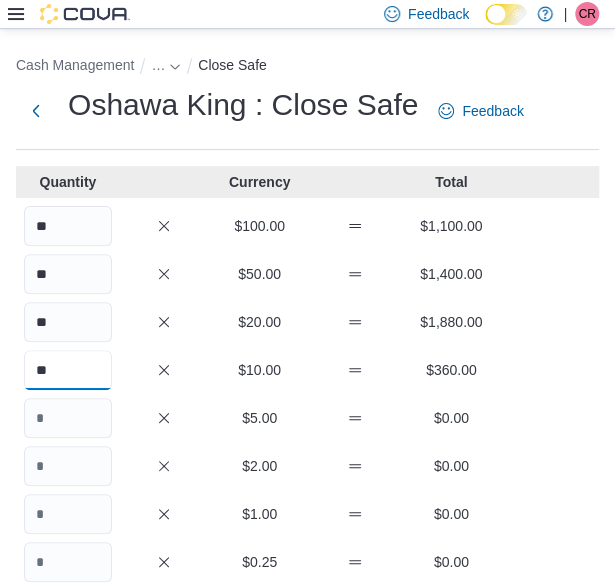 type on "**" 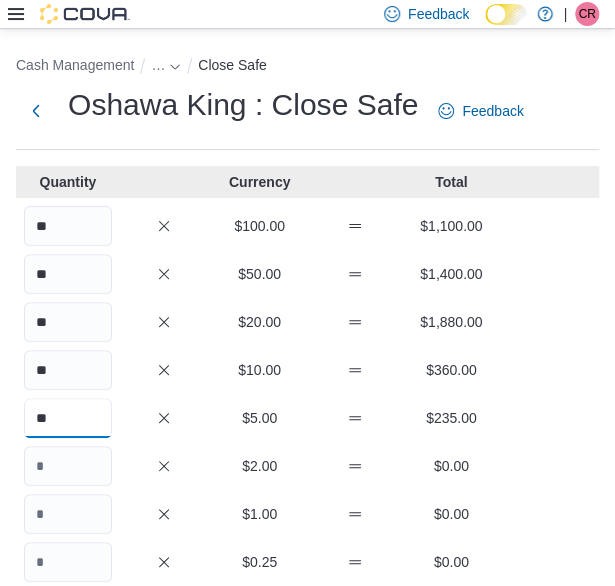 type on "**" 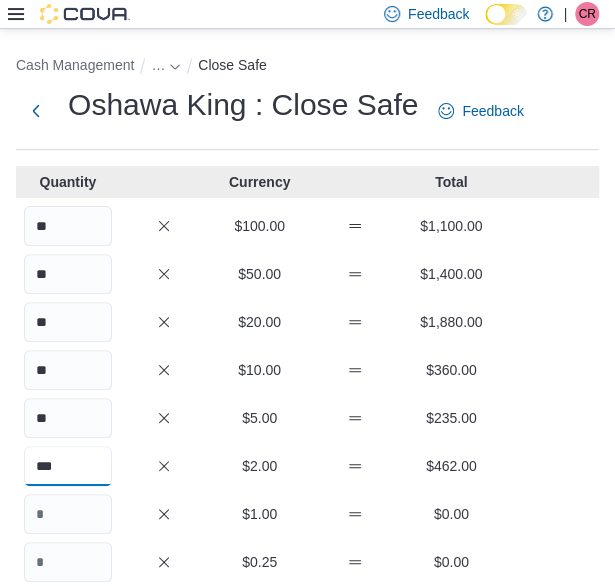 type on "***" 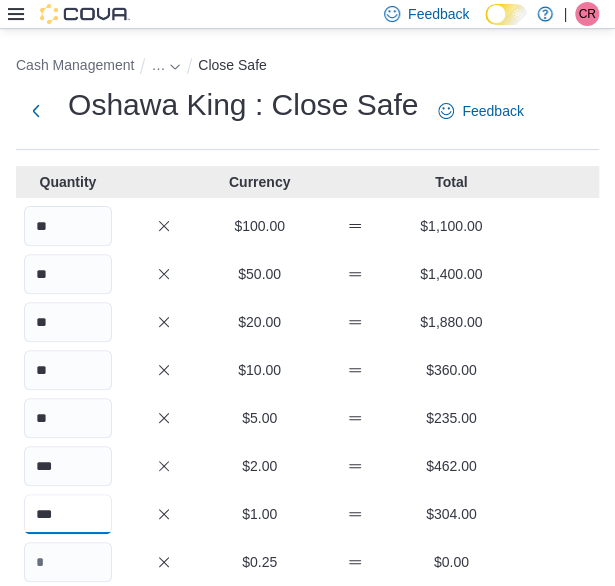 type on "***" 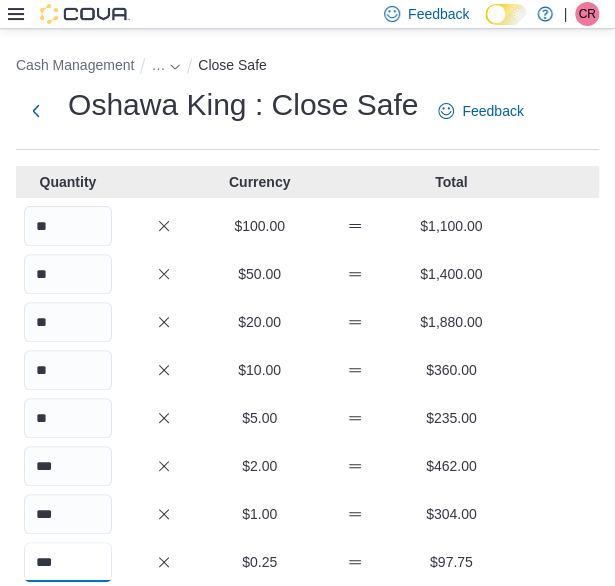 type on "***" 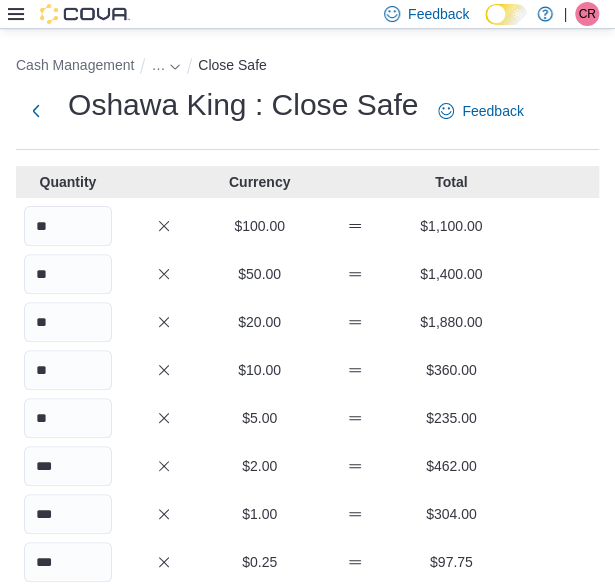 scroll, scrollTop: 317, scrollLeft: 0, axis: vertical 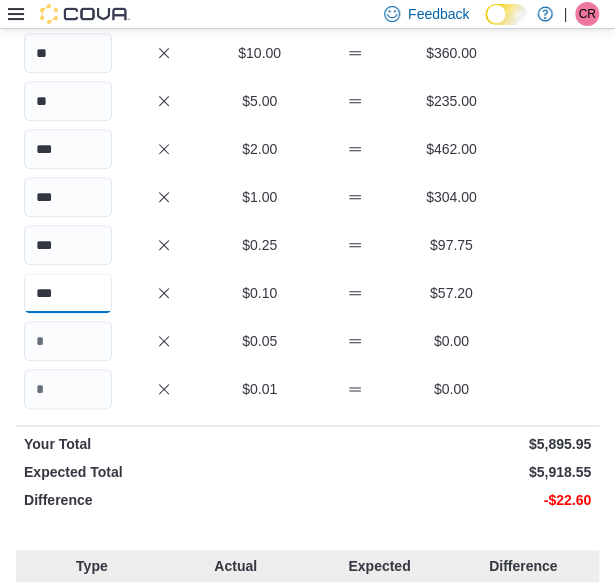 type on "***" 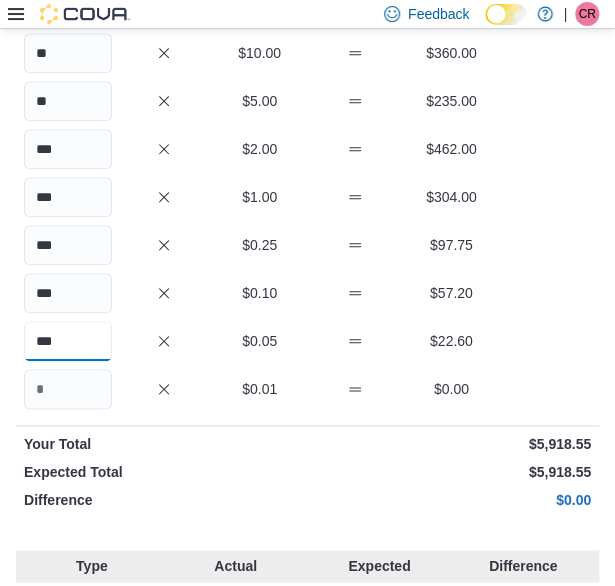 type on "***" 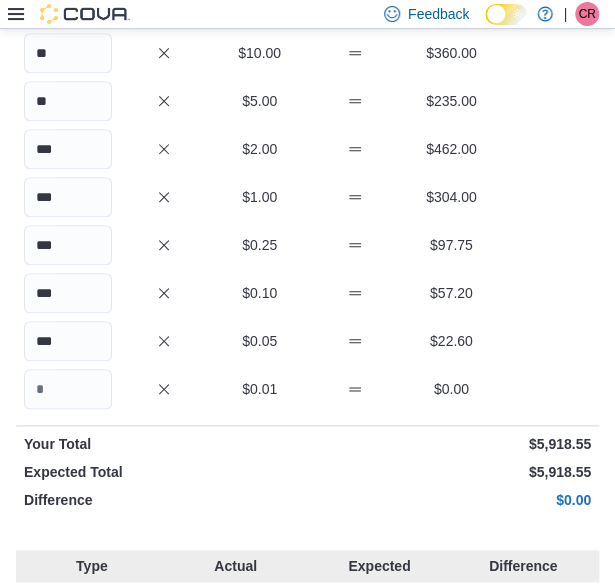 click on "Your Total" at bounding box center (164, 444) 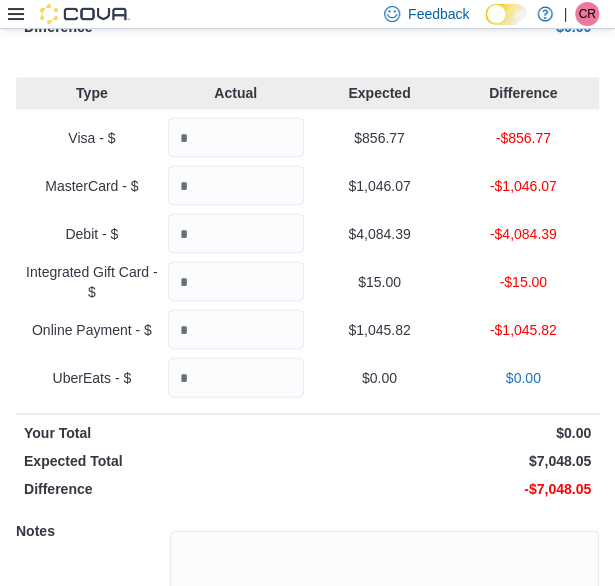 scroll, scrollTop: 817, scrollLeft: 0, axis: vertical 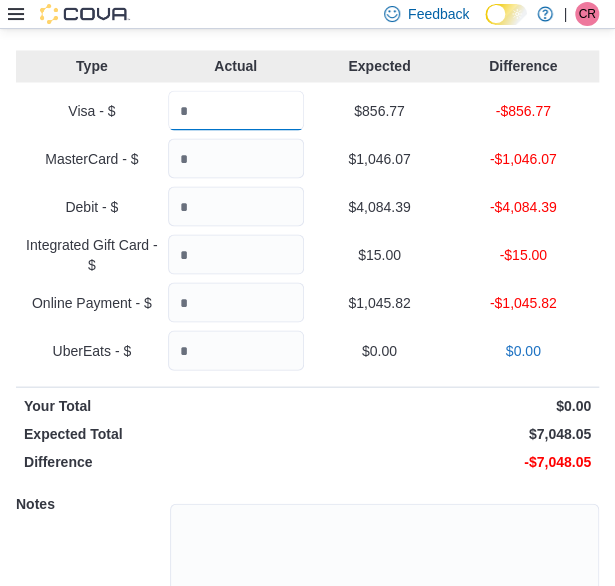 click at bounding box center (236, 110) 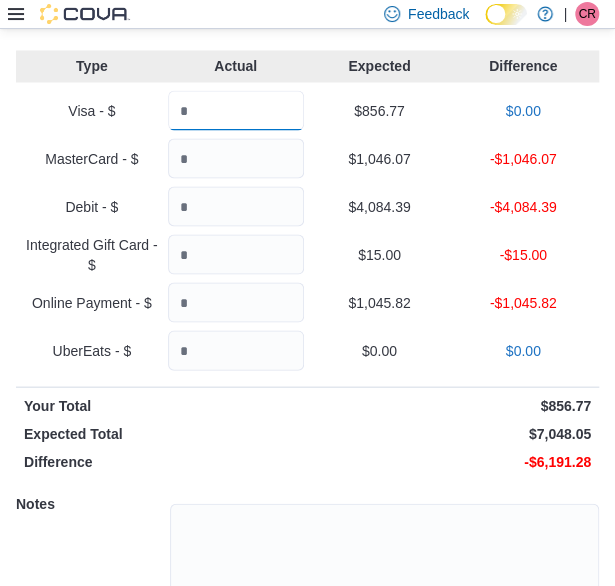 type on "******" 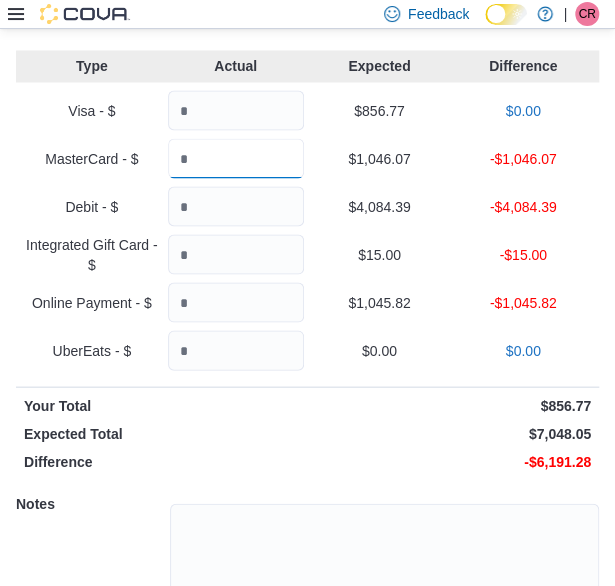 click at bounding box center (236, 158) 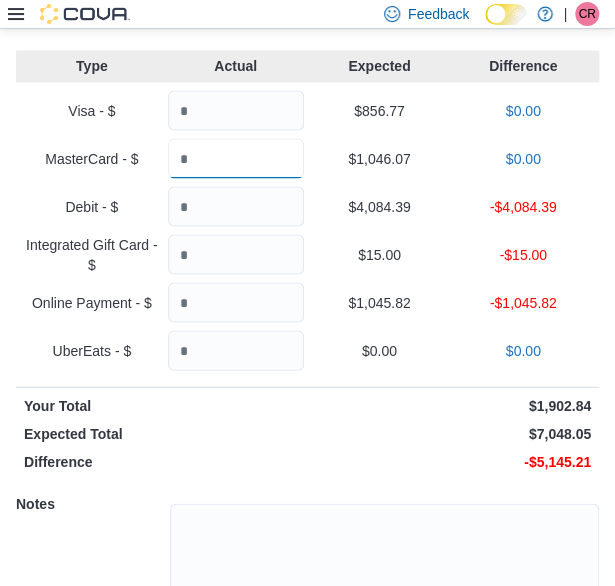 type on "*******" 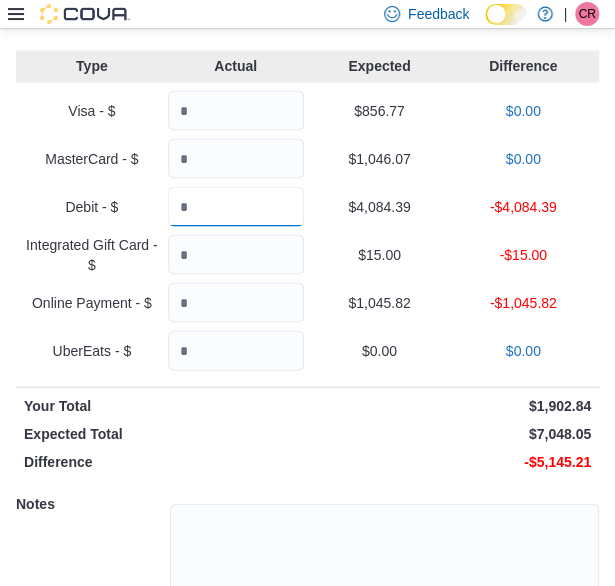 click at bounding box center [236, 206] 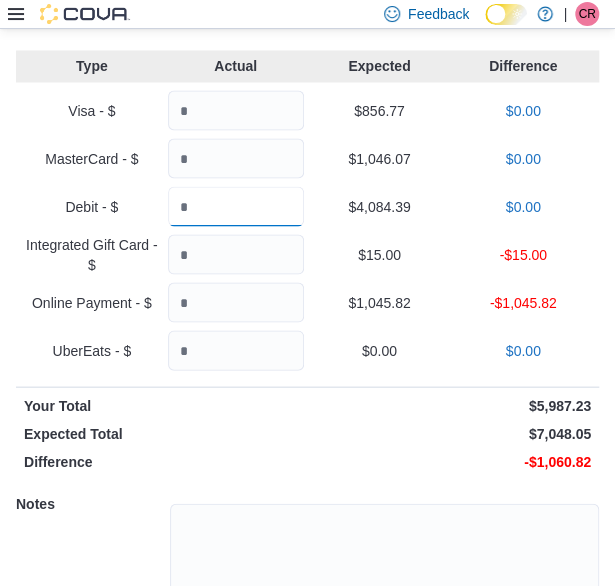 type on "*******" 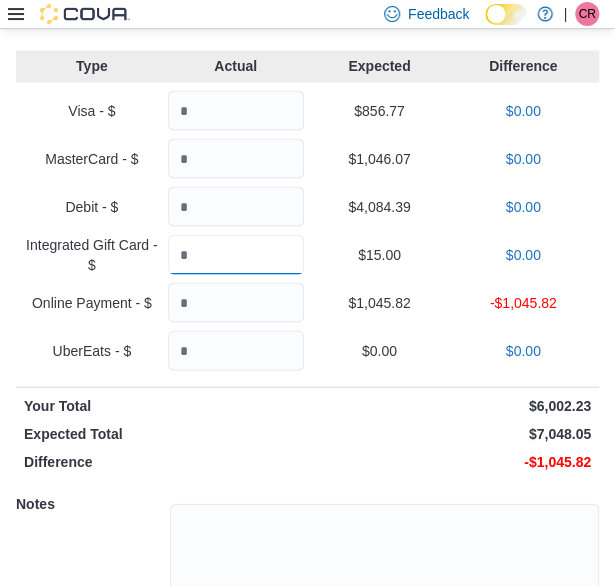 type on "**" 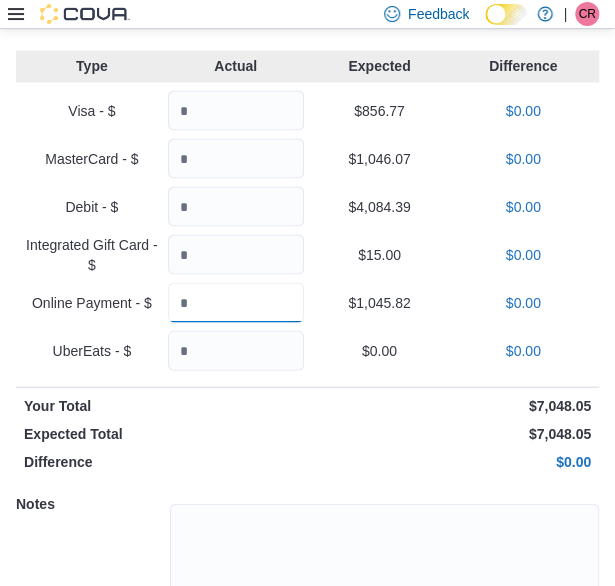 type on "*******" 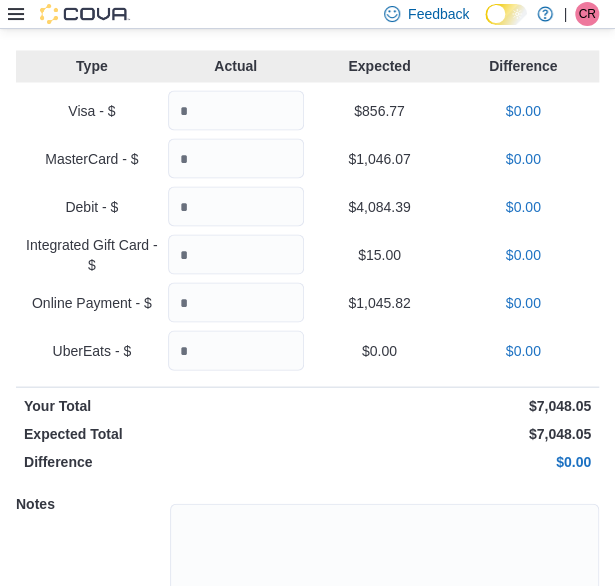 click on "$7,048.05" at bounding box center [452, 405] 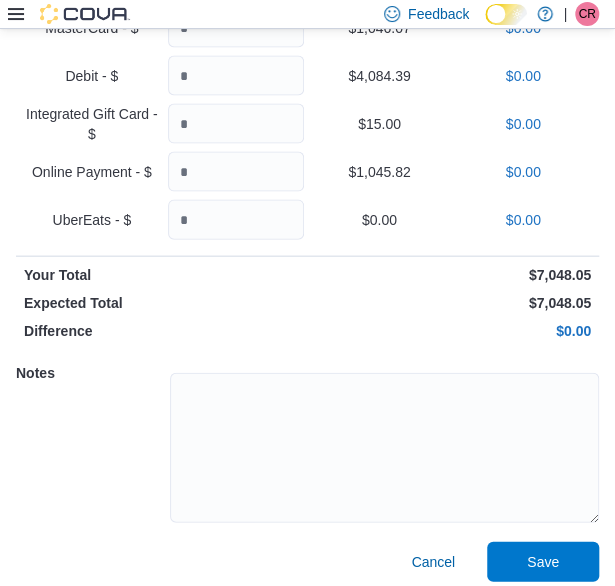 scroll, scrollTop: 959, scrollLeft: 0, axis: vertical 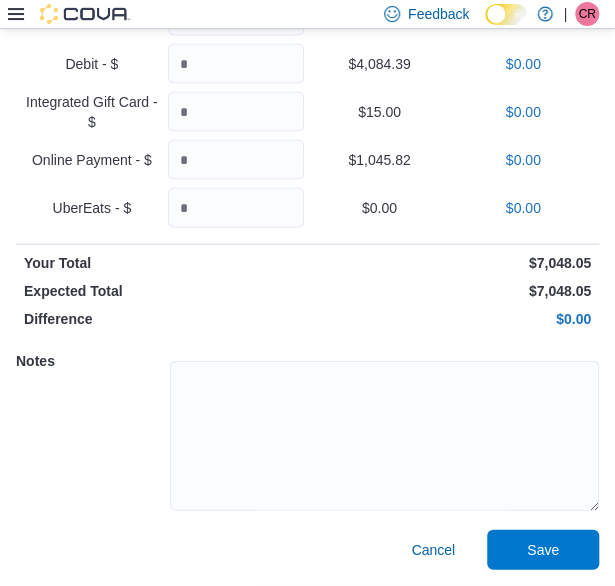 click at bounding box center [384, 433] 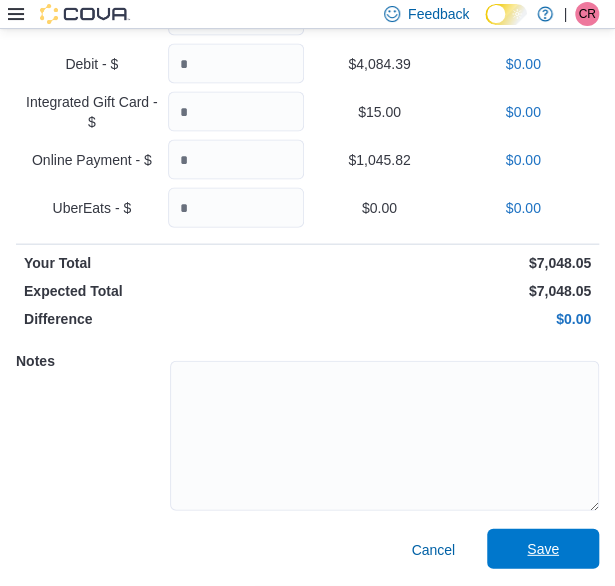 click on "Save" at bounding box center [543, 549] 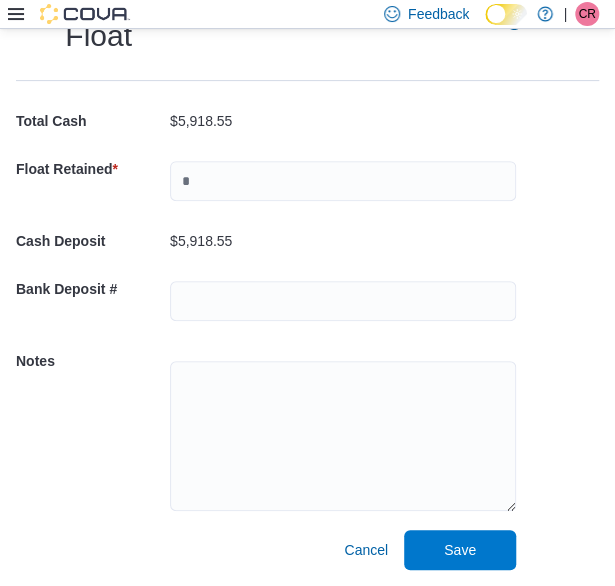 scroll, scrollTop: 109, scrollLeft: 0, axis: vertical 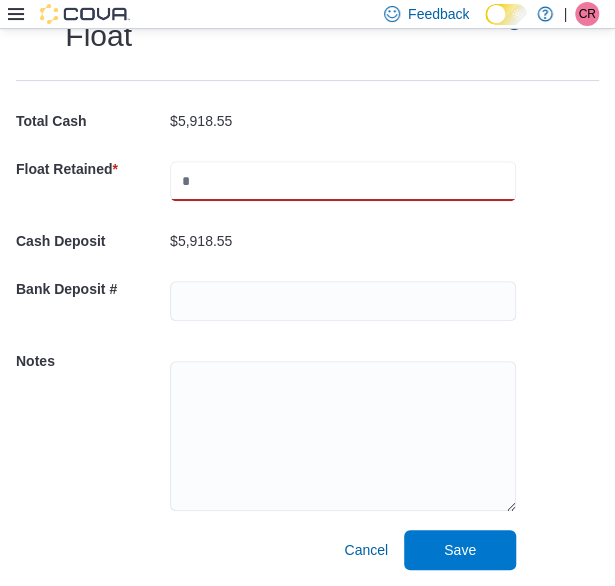 click at bounding box center [343, 181] 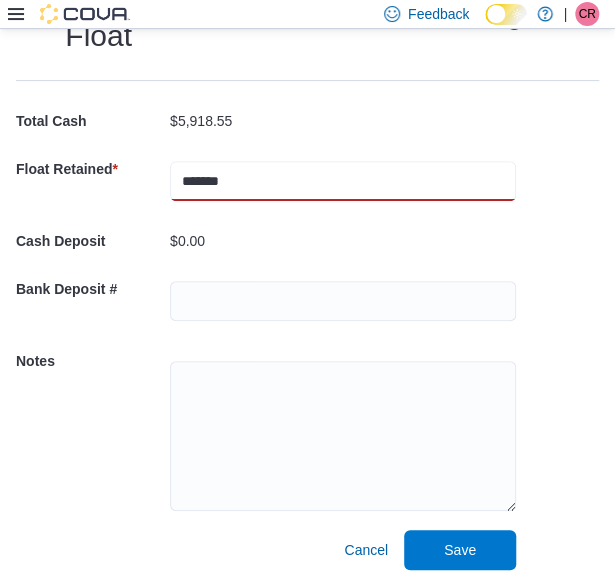 type on "*******" 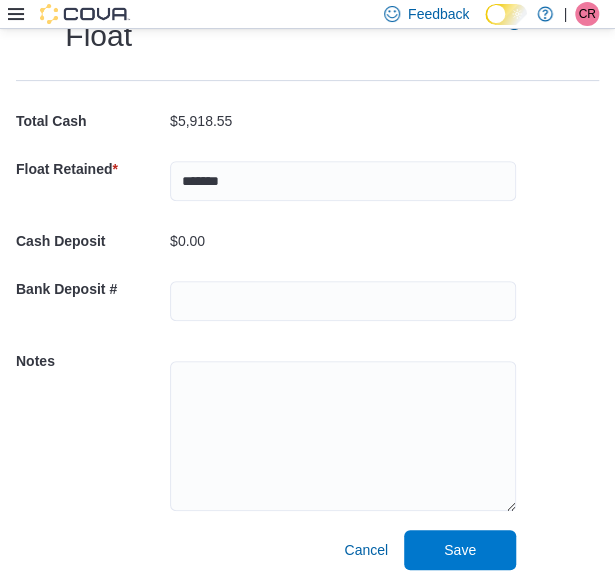 click on "$0.00" at bounding box center (343, 241) 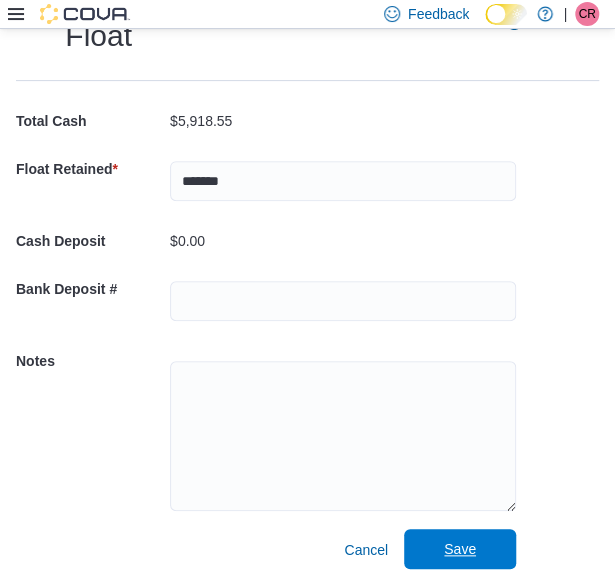 click on "Save" at bounding box center [460, 549] 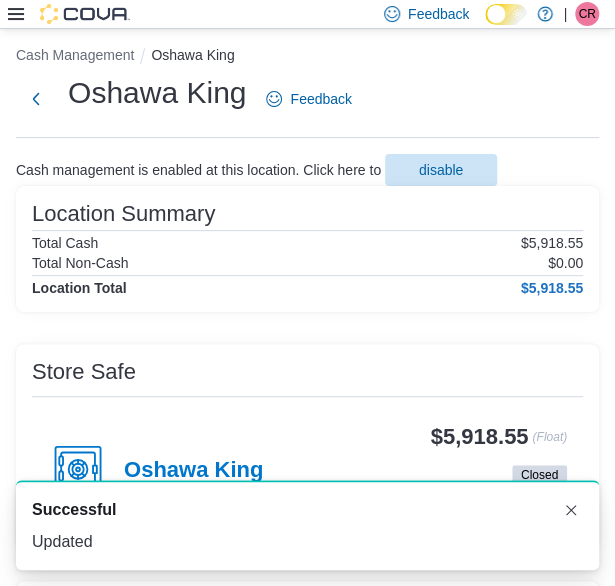scroll, scrollTop: 109, scrollLeft: 0, axis: vertical 